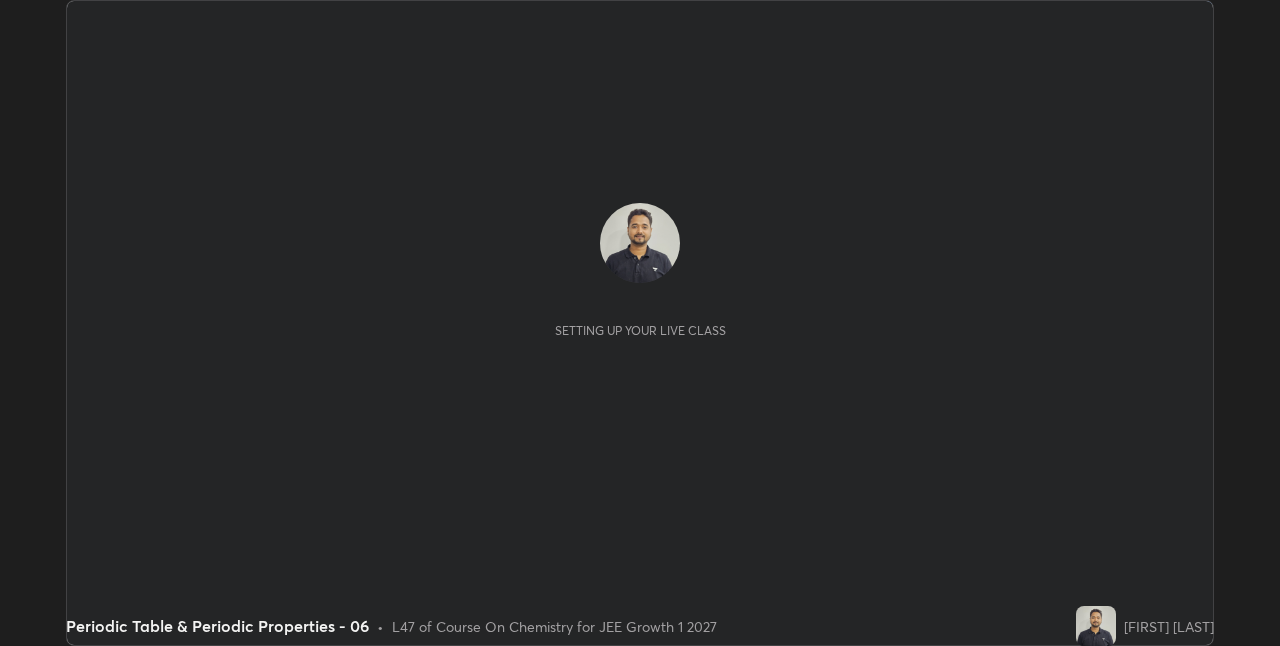 scroll, scrollTop: 0, scrollLeft: 0, axis: both 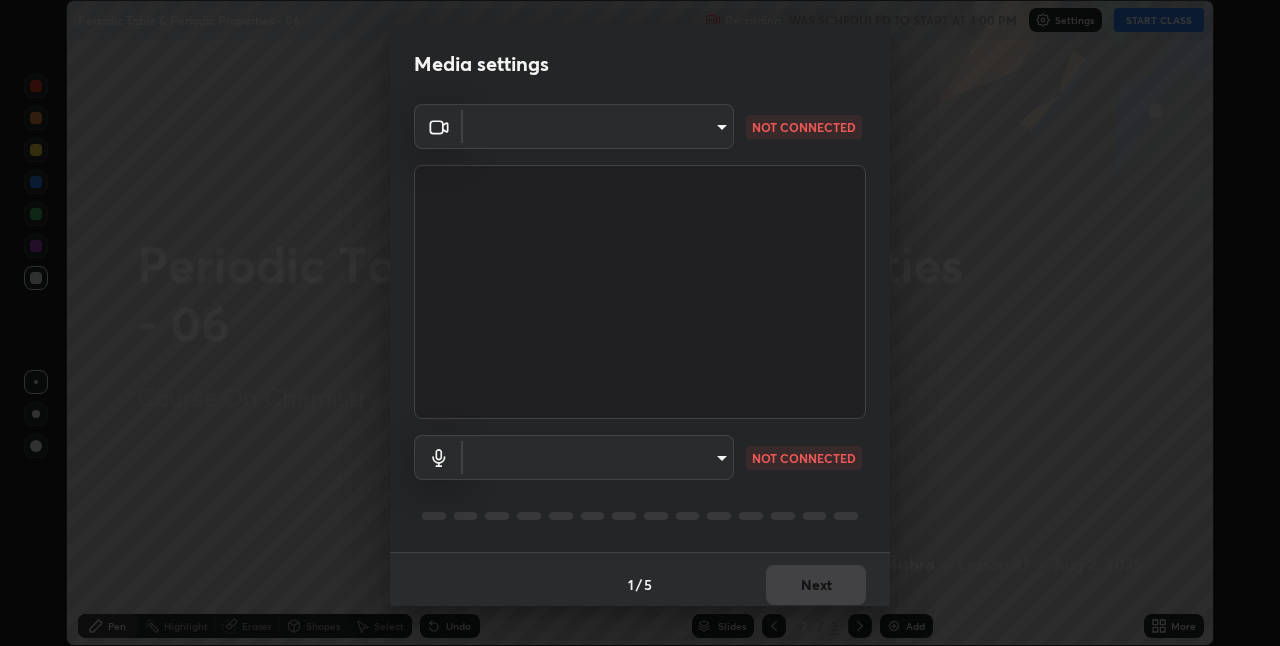 type on "028e6636b9c1bc203e9b8b979946ed412555754adccde9980a10a4eaffcc1ffb" 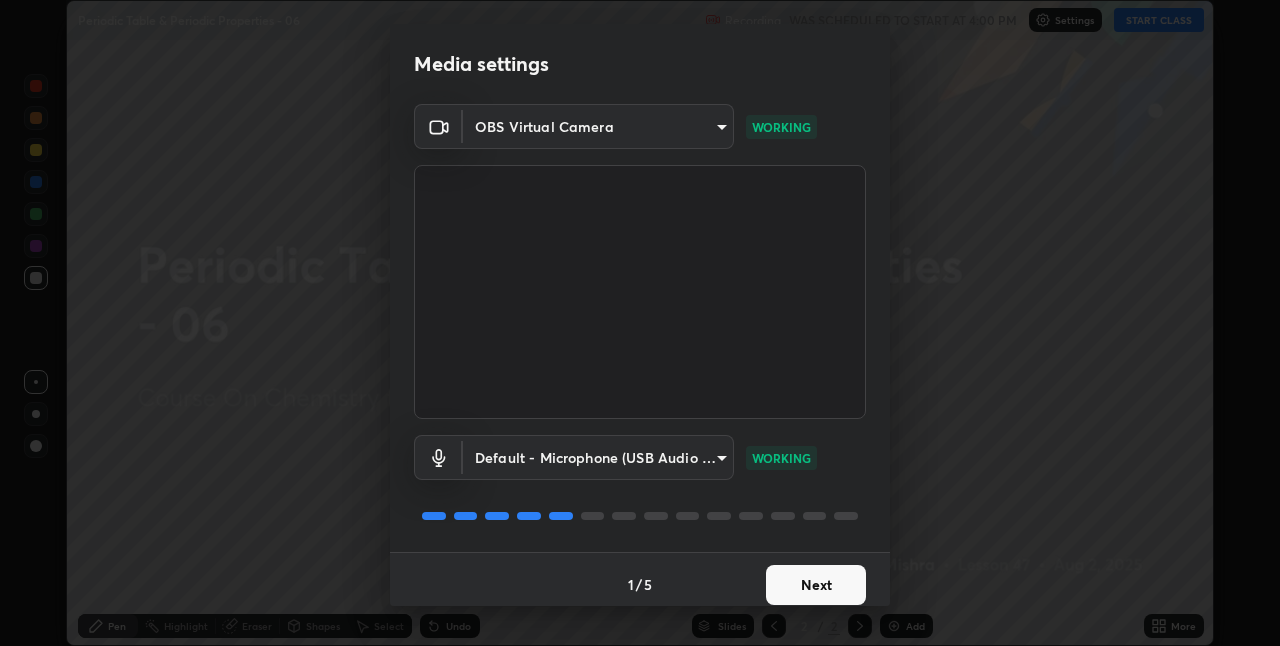 scroll, scrollTop: 10, scrollLeft: 0, axis: vertical 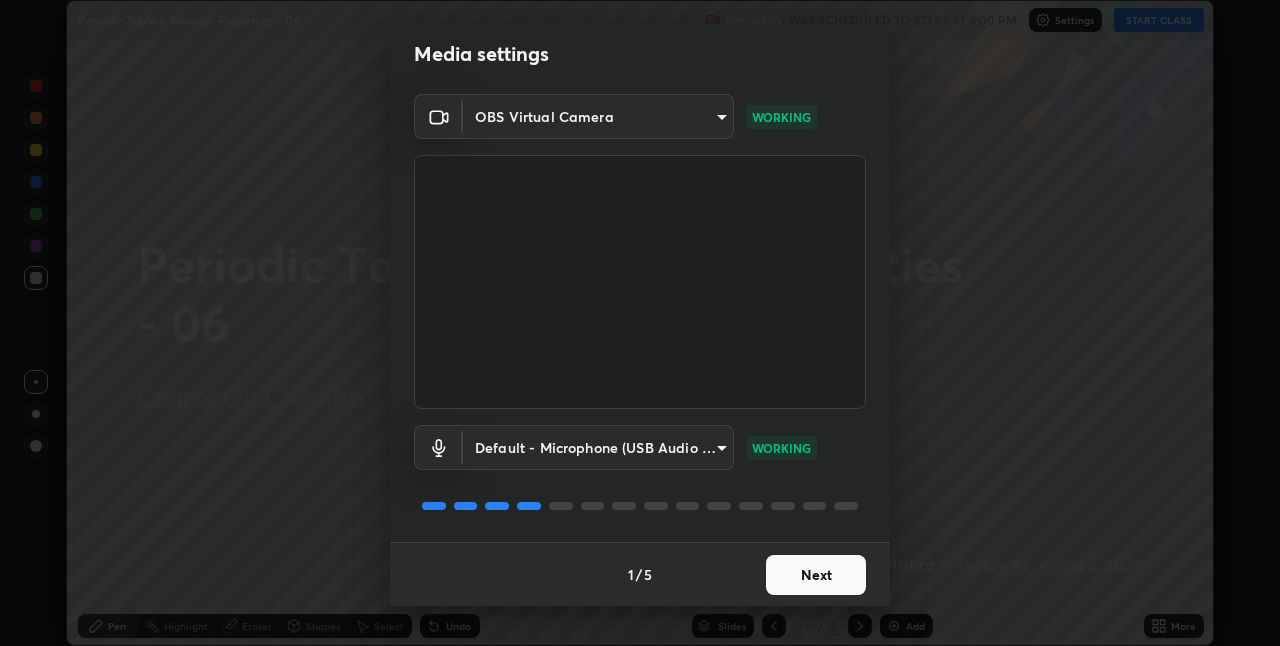 click on "Next" at bounding box center (816, 575) 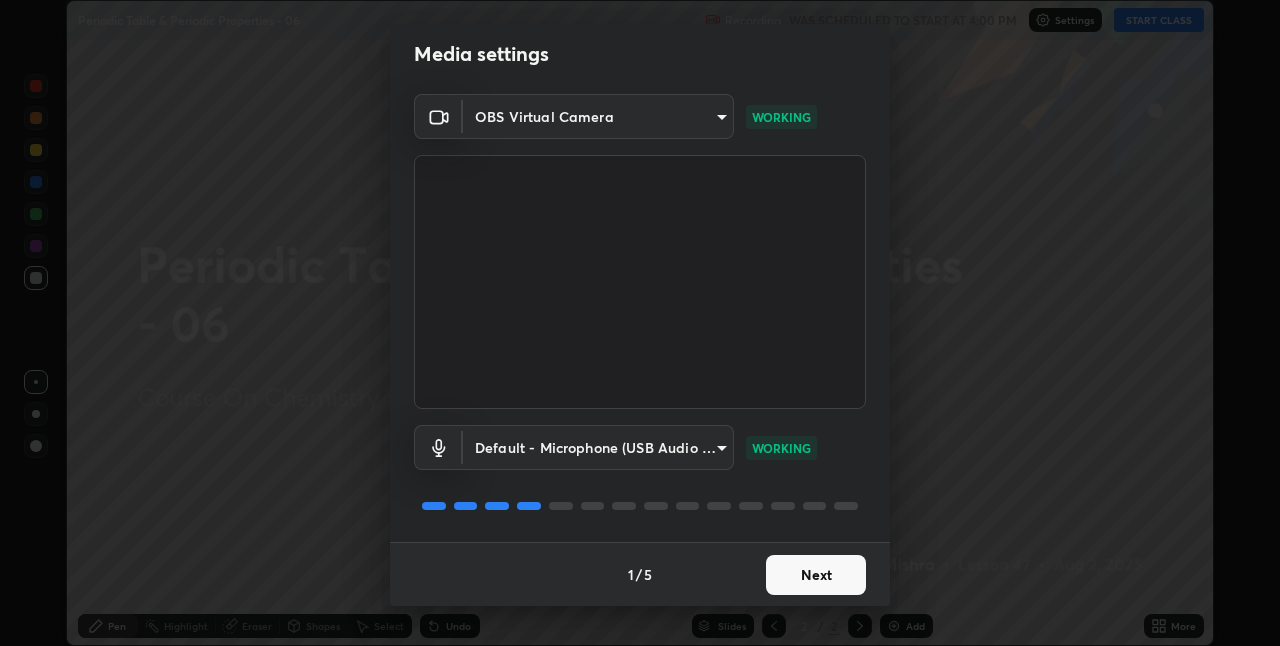 scroll, scrollTop: 0, scrollLeft: 0, axis: both 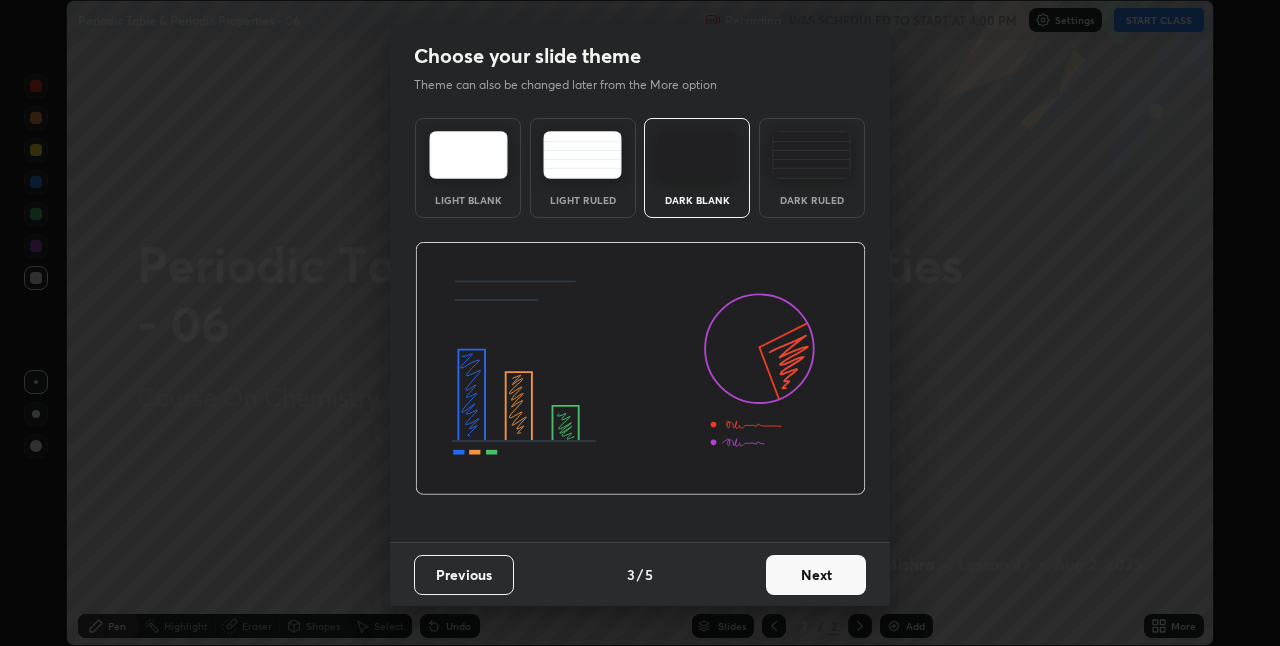 click on "Next" at bounding box center [816, 575] 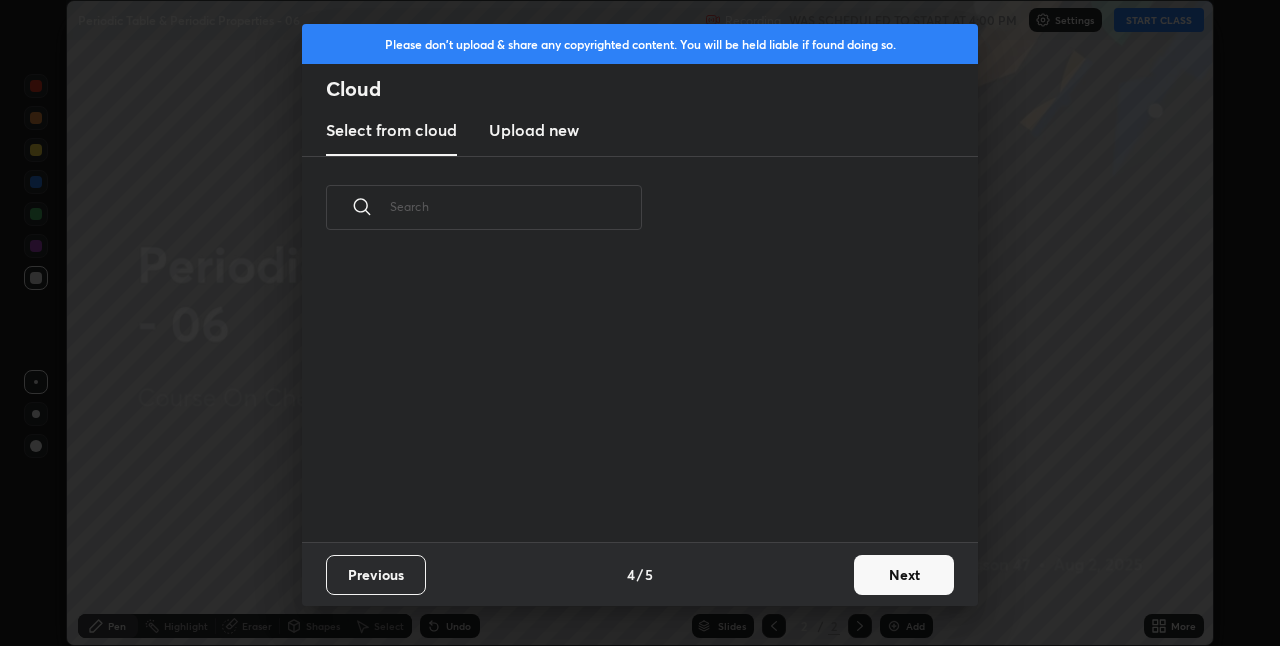 click on "Next" at bounding box center (904, 575) 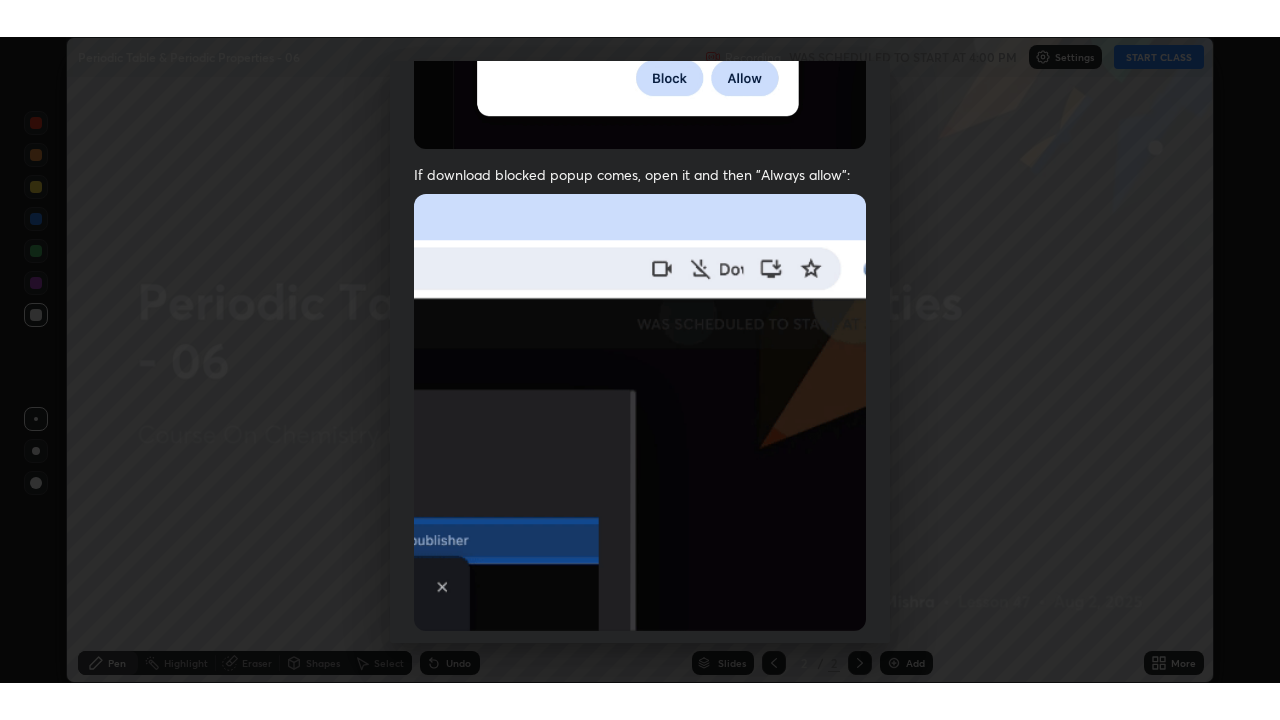 scroll, scrollTop: 418, scrollLeft: 0, axis: vertical 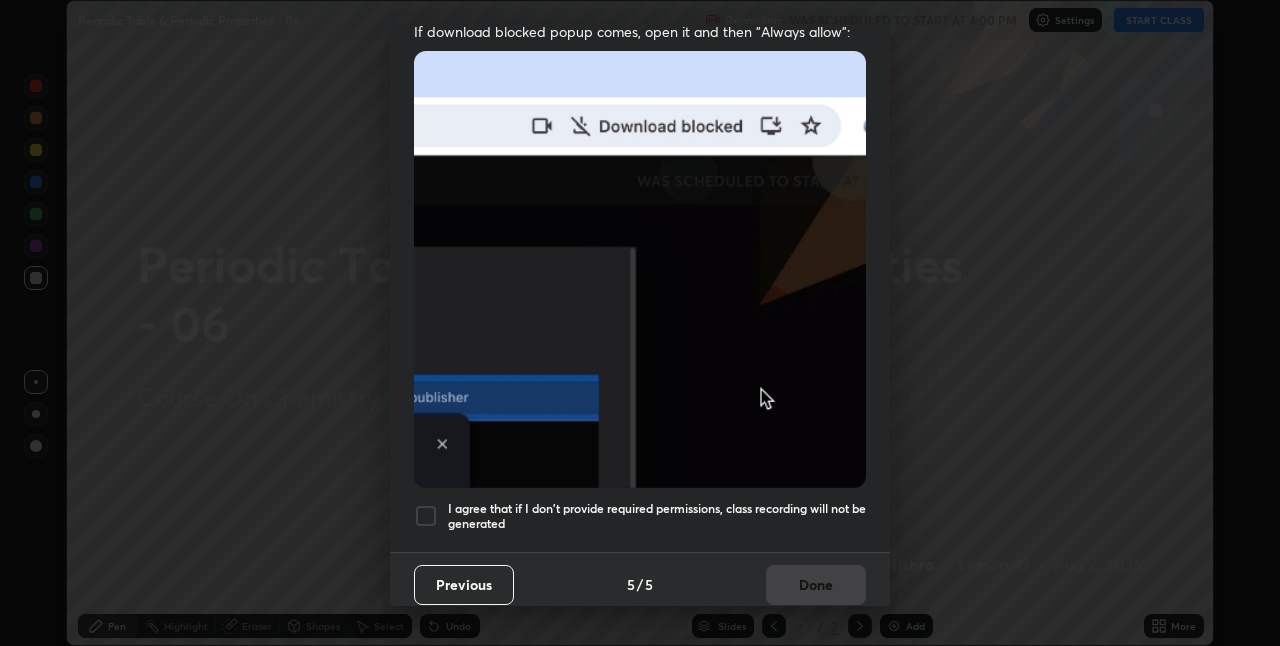 click on "I agree that if I don't provide required permissions, class recording will not be generated" at bounding box center [657, 516] 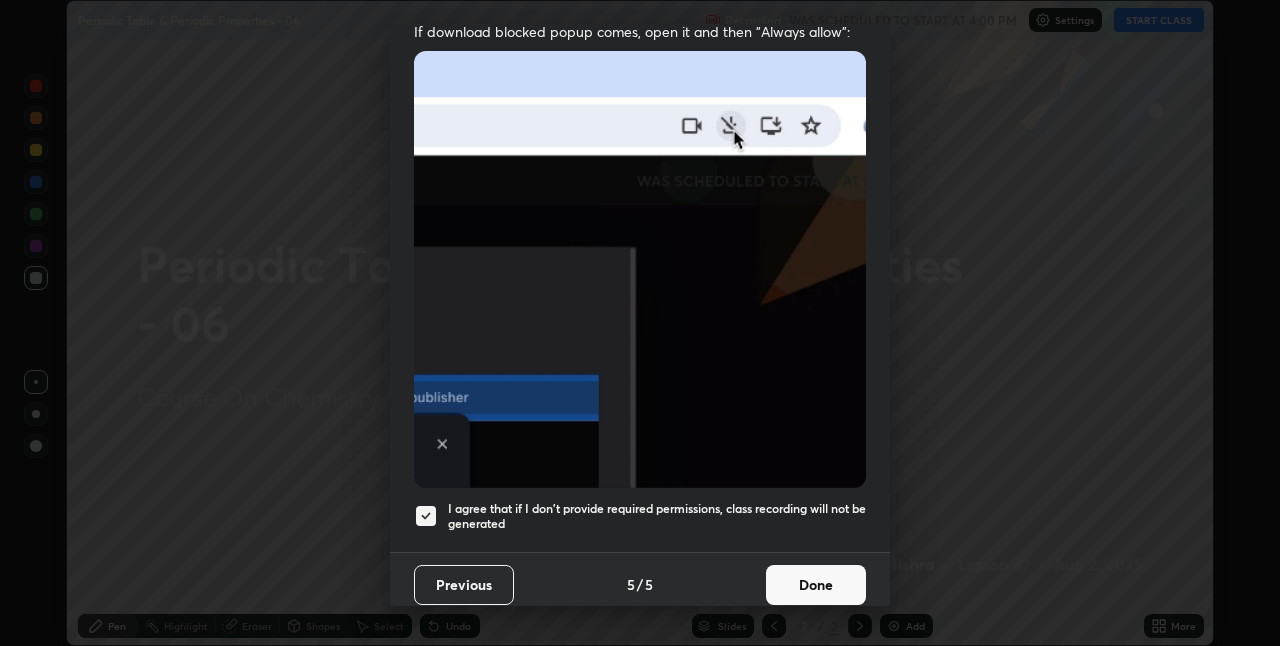 click on "Done" at bounding box center [816, 585] 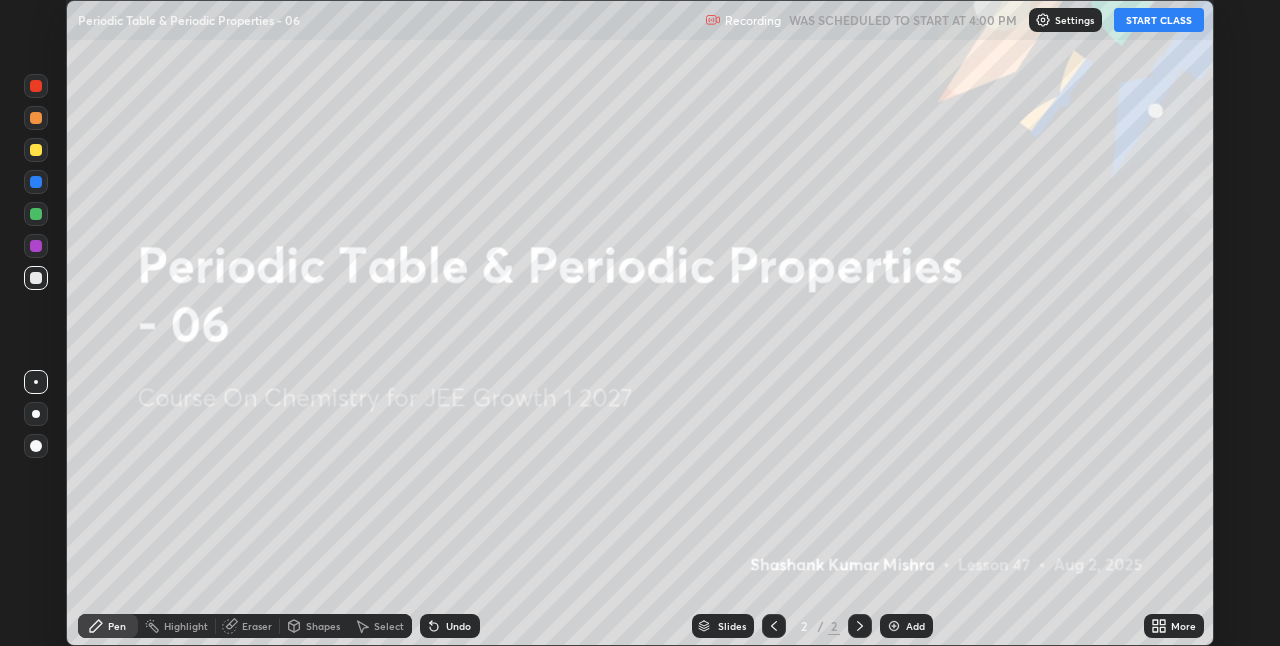 click 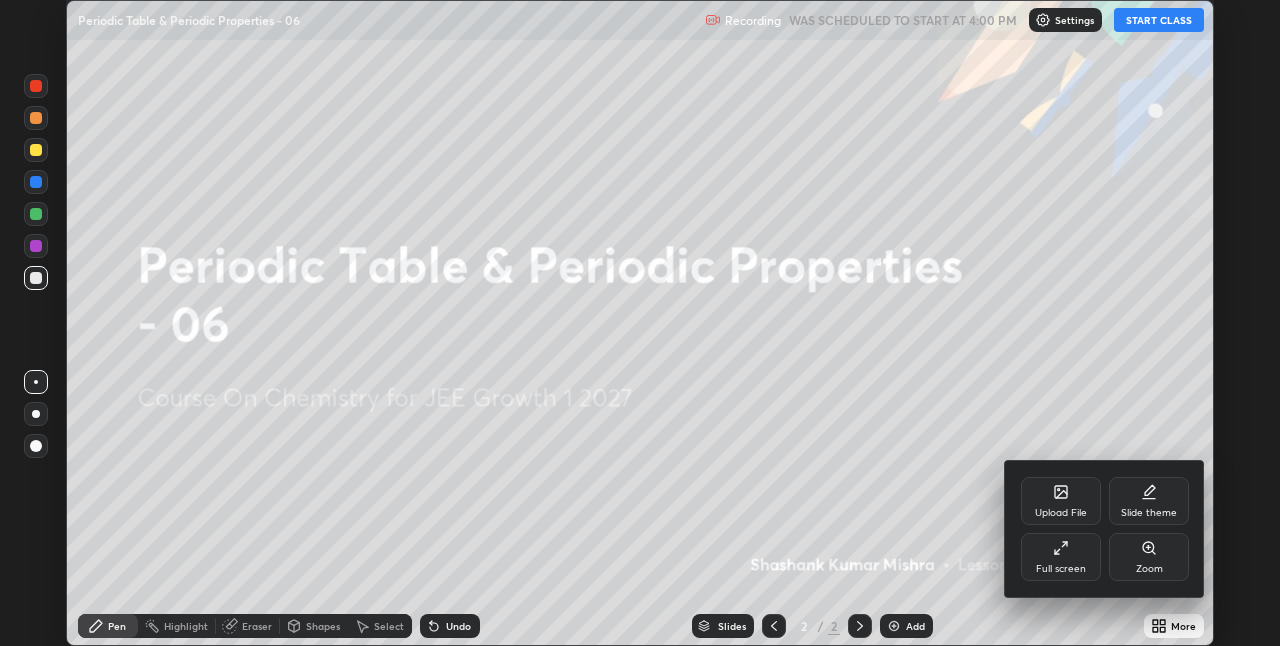 click on "Full screen" at bounding box center [1061, 569] 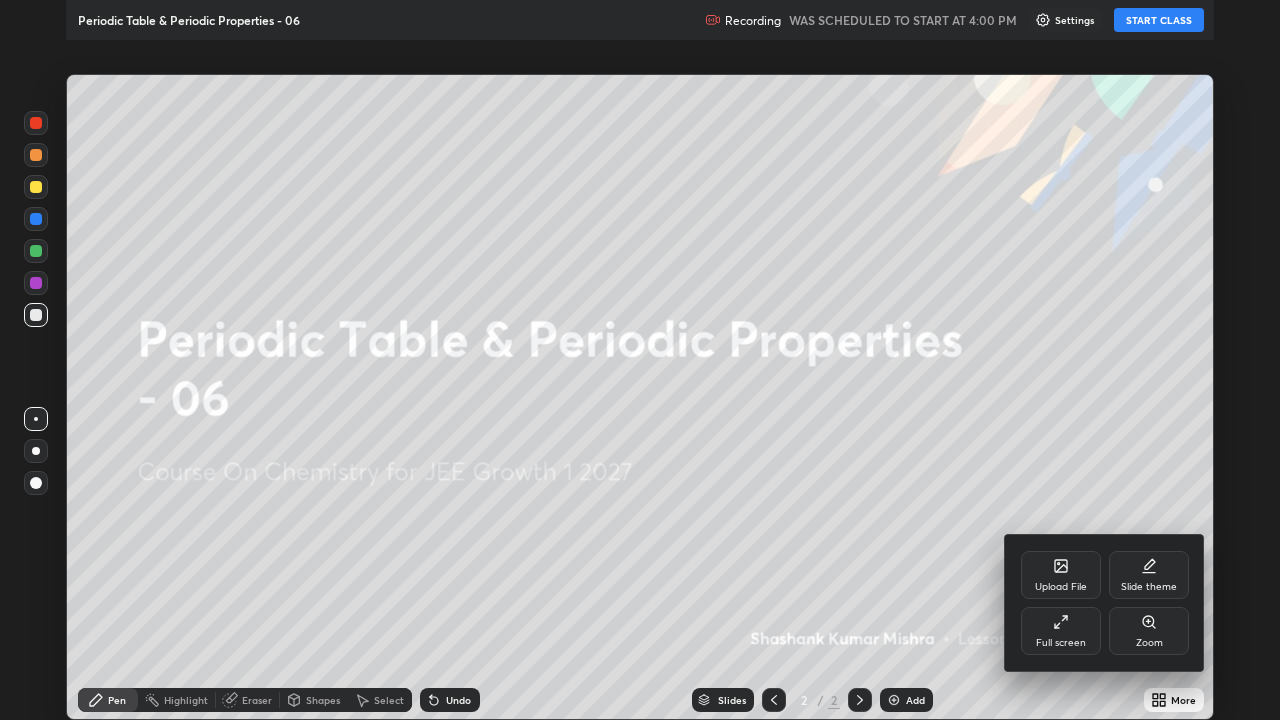 scroll, scrollTop: 99280, scrollLeft: 98720, axis: both 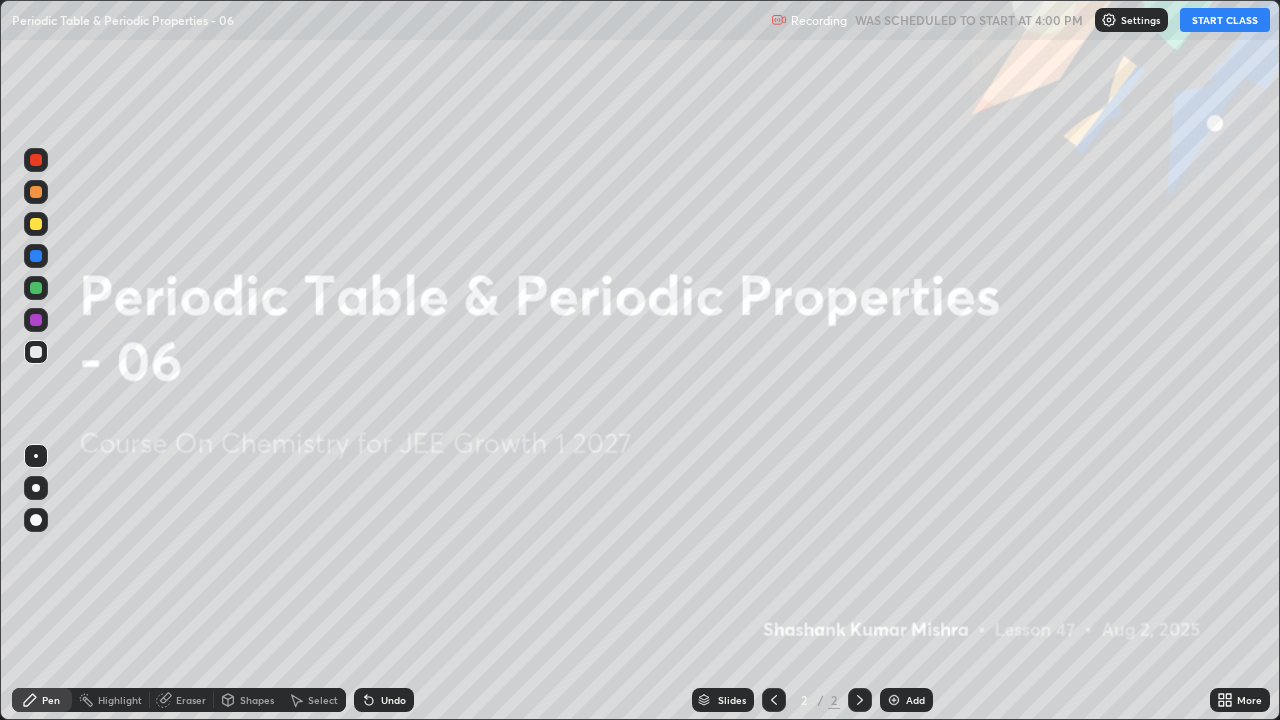 click on "START CLASS" at bounding box center [1225, 20] 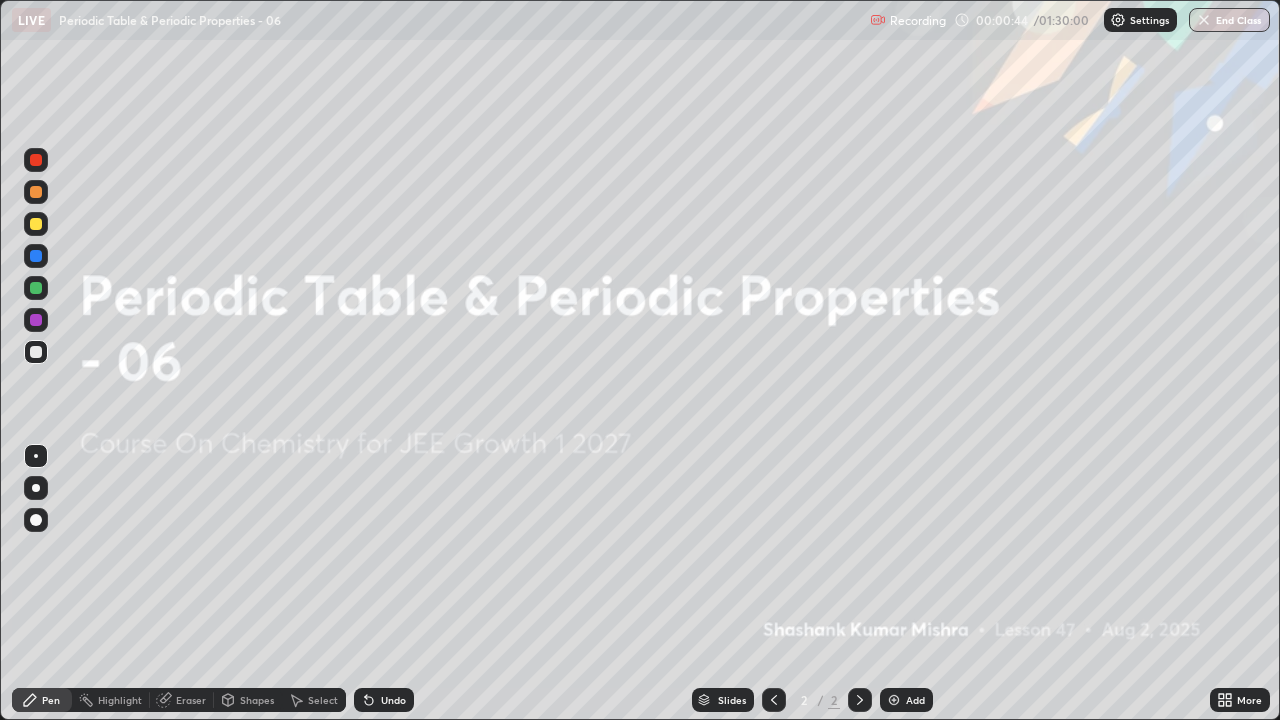 click at bounding box center (894, 700) 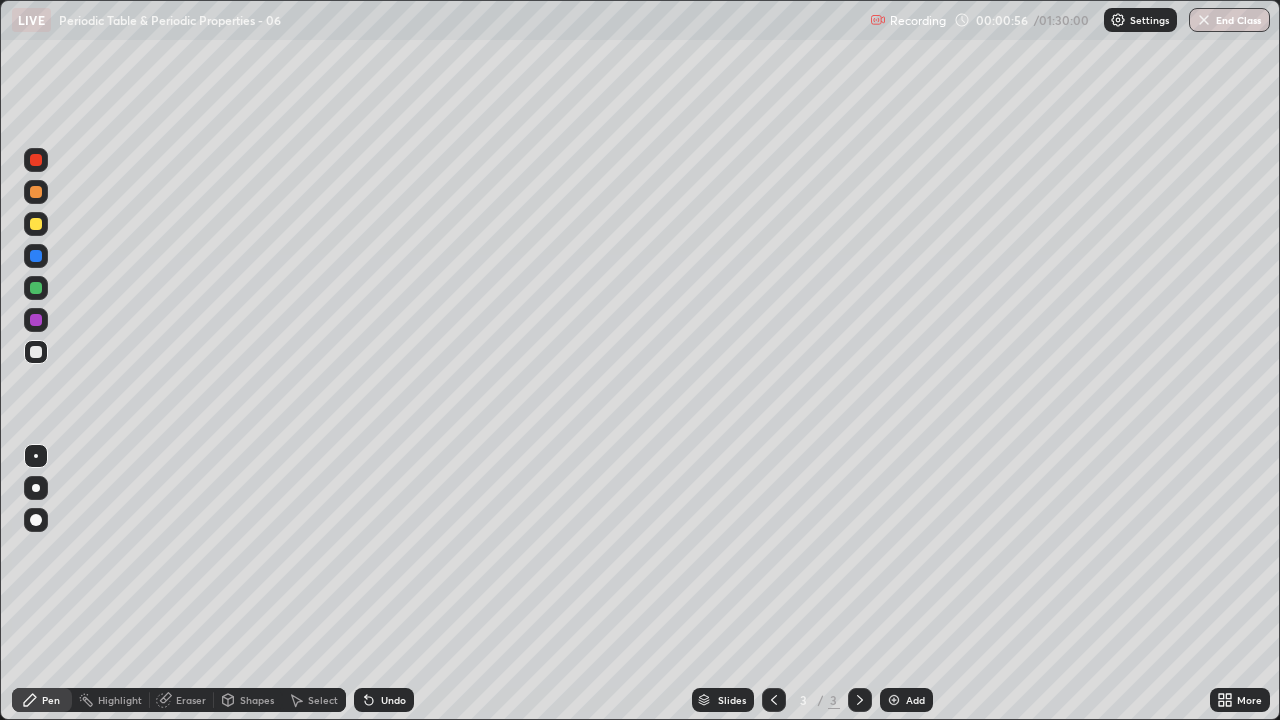 click on "Undo" at bounding box center [393, 700] 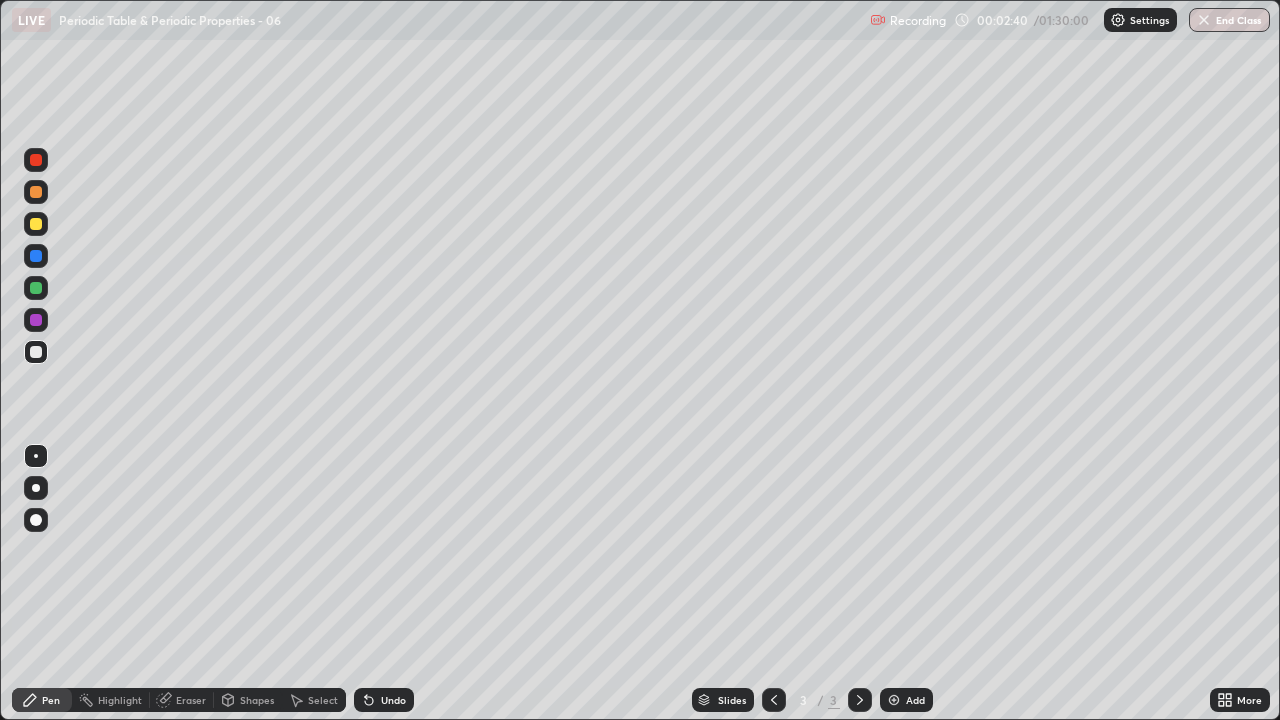click on "Undo" at bounding box center [393, 700] 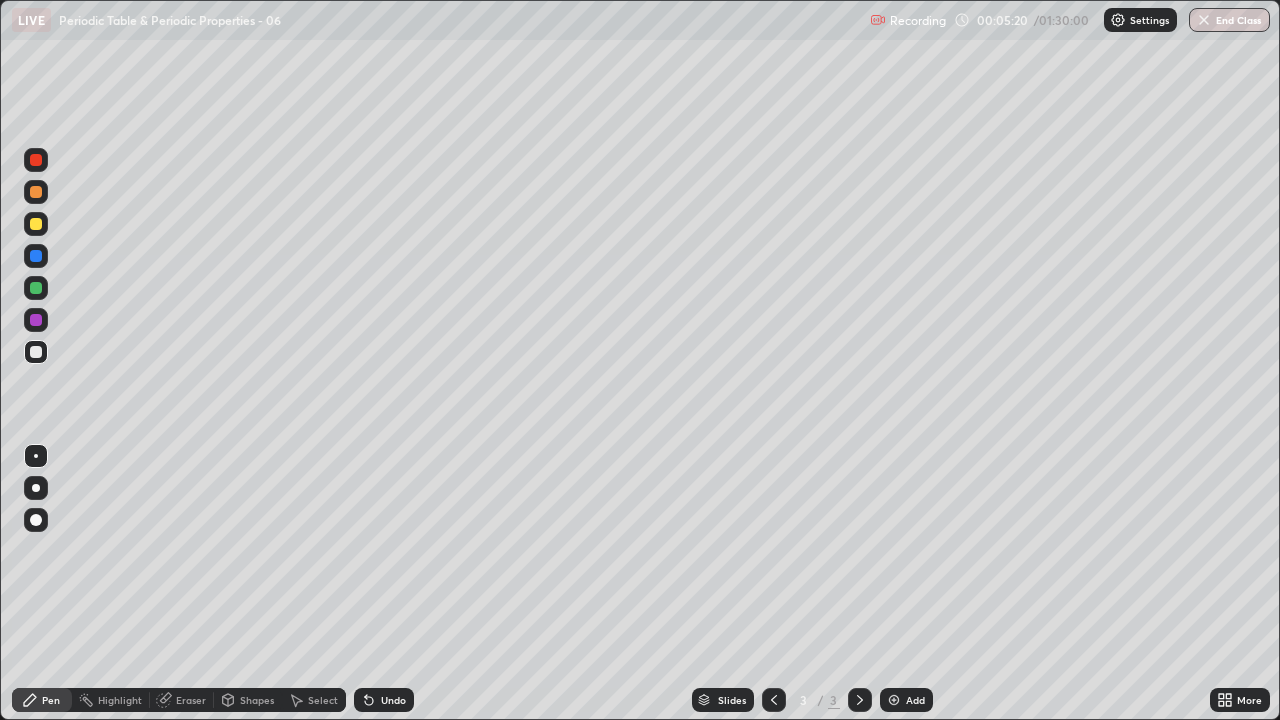 click on "Undo" at bounding box center (380, 700) 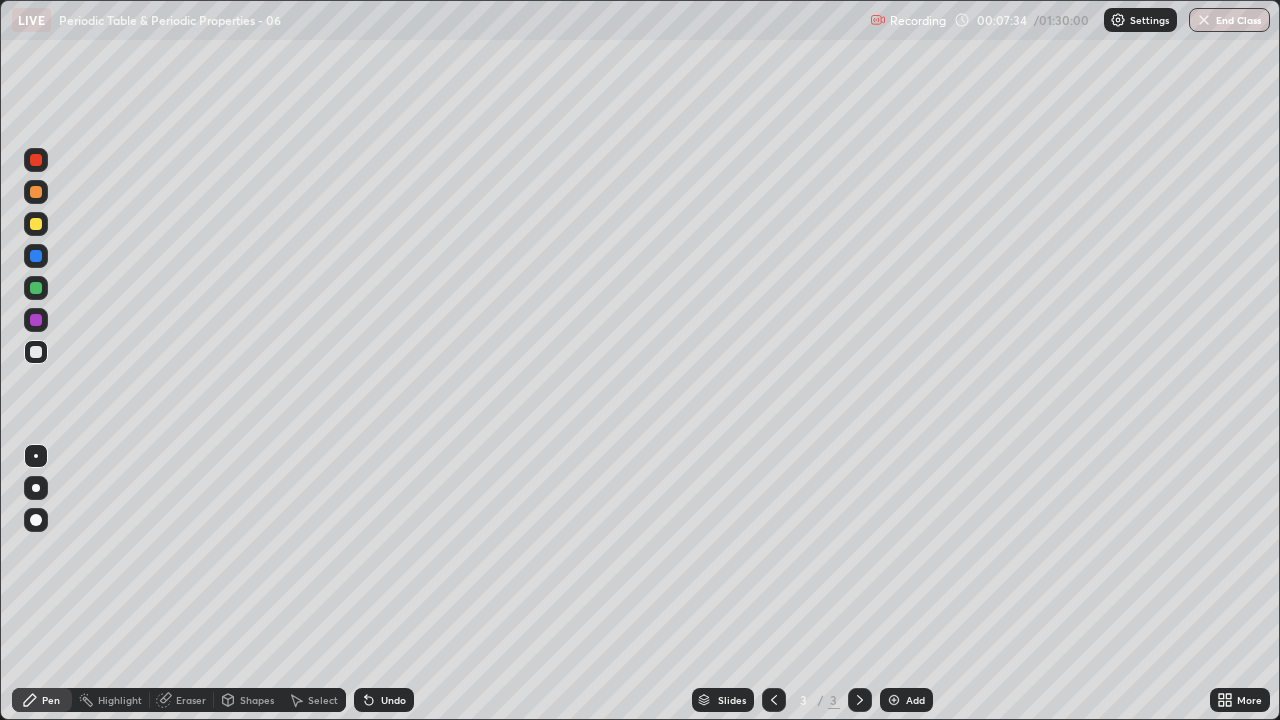 click on "Undo" at bounding box center [393, 700] 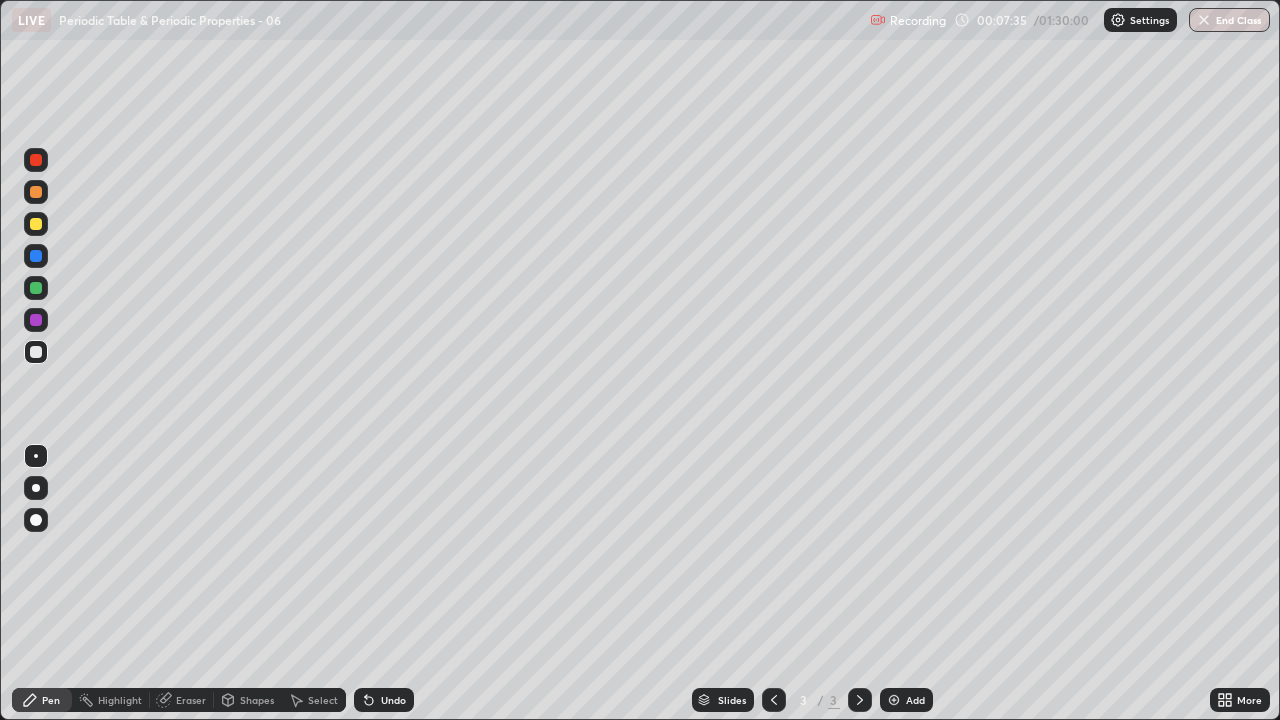click on "Undo" at bounding box center [384, 700] 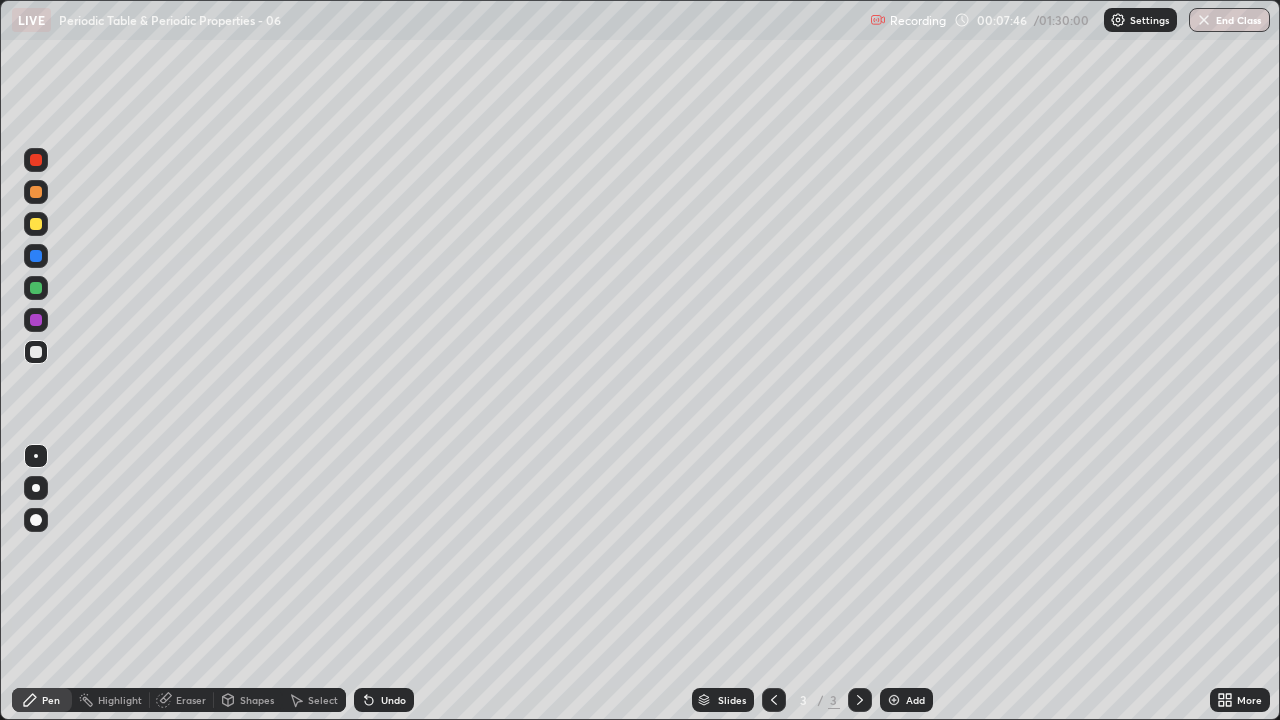 click on "Undo" at bounding box center [393, 700] 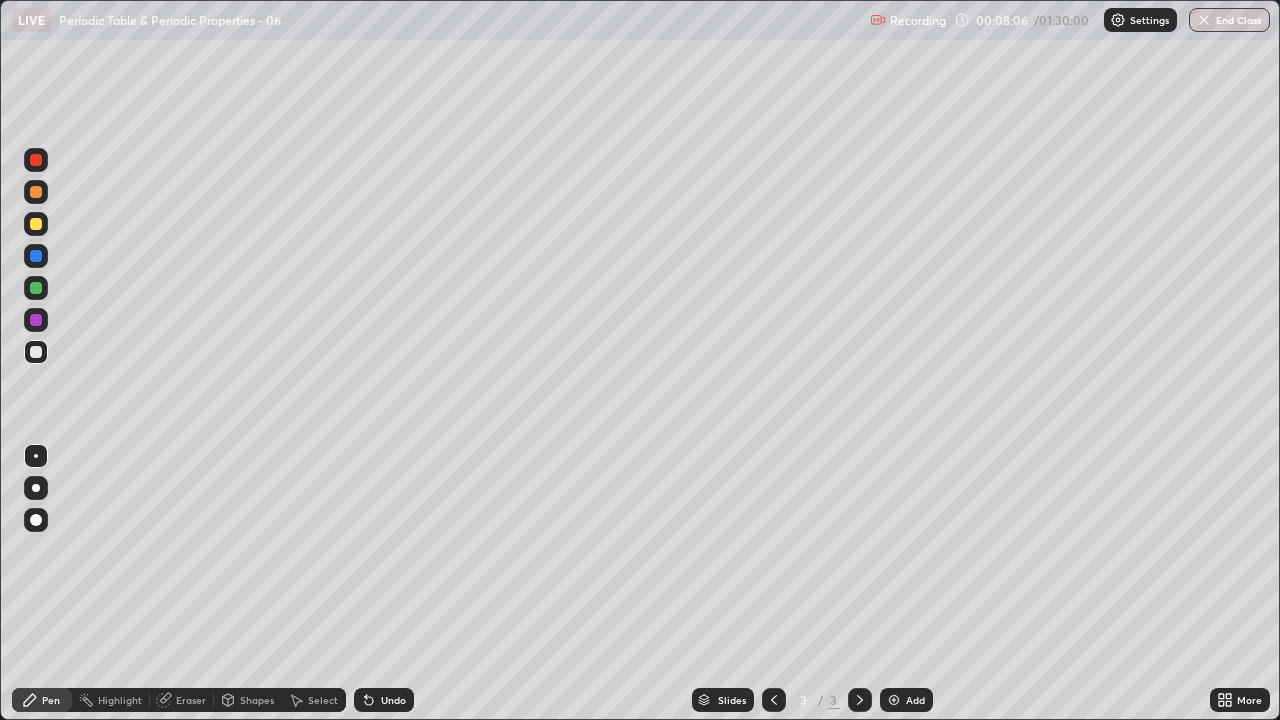 click at bounding box center (36, 288) 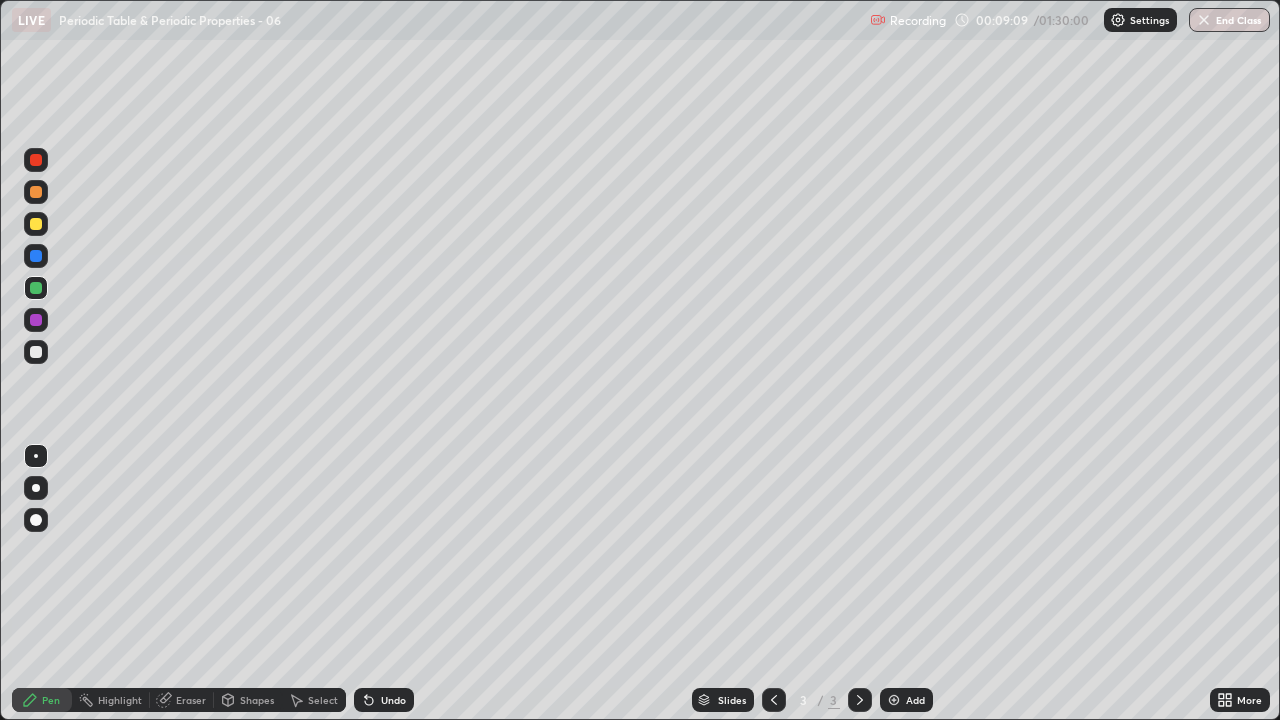 click at bounding box center (36, 352) 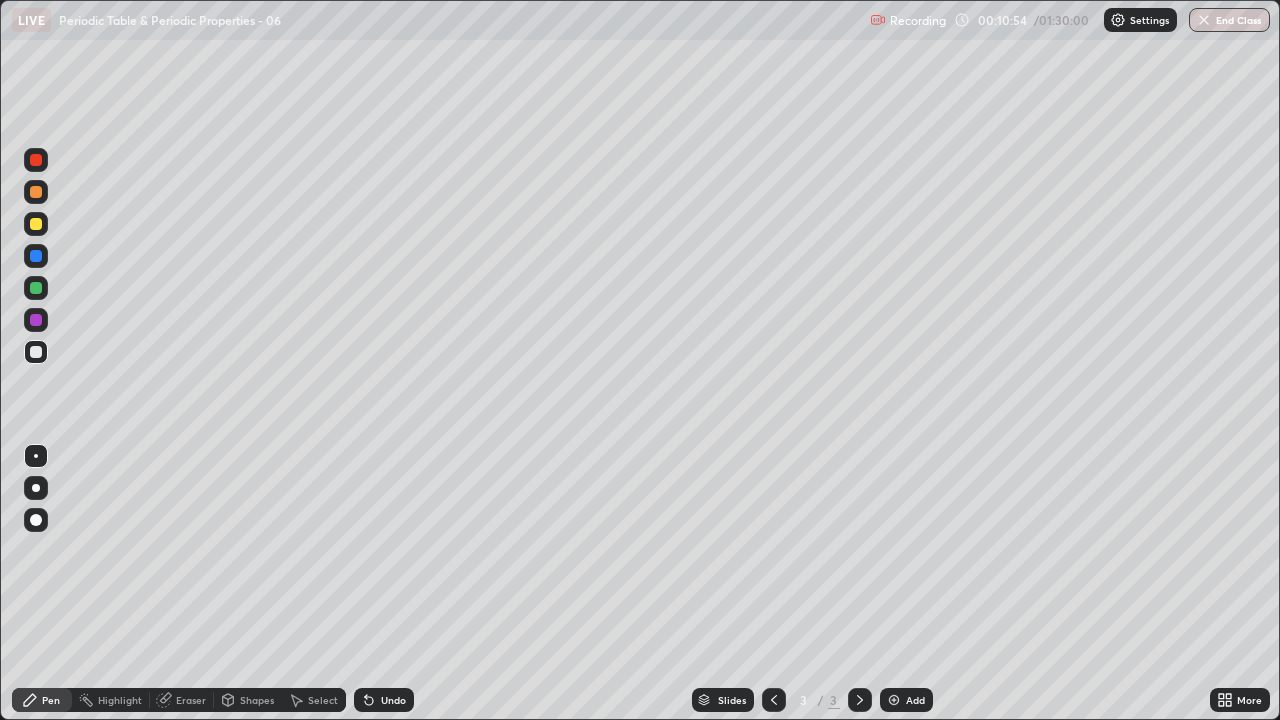 click at bounding box center [894, 700] 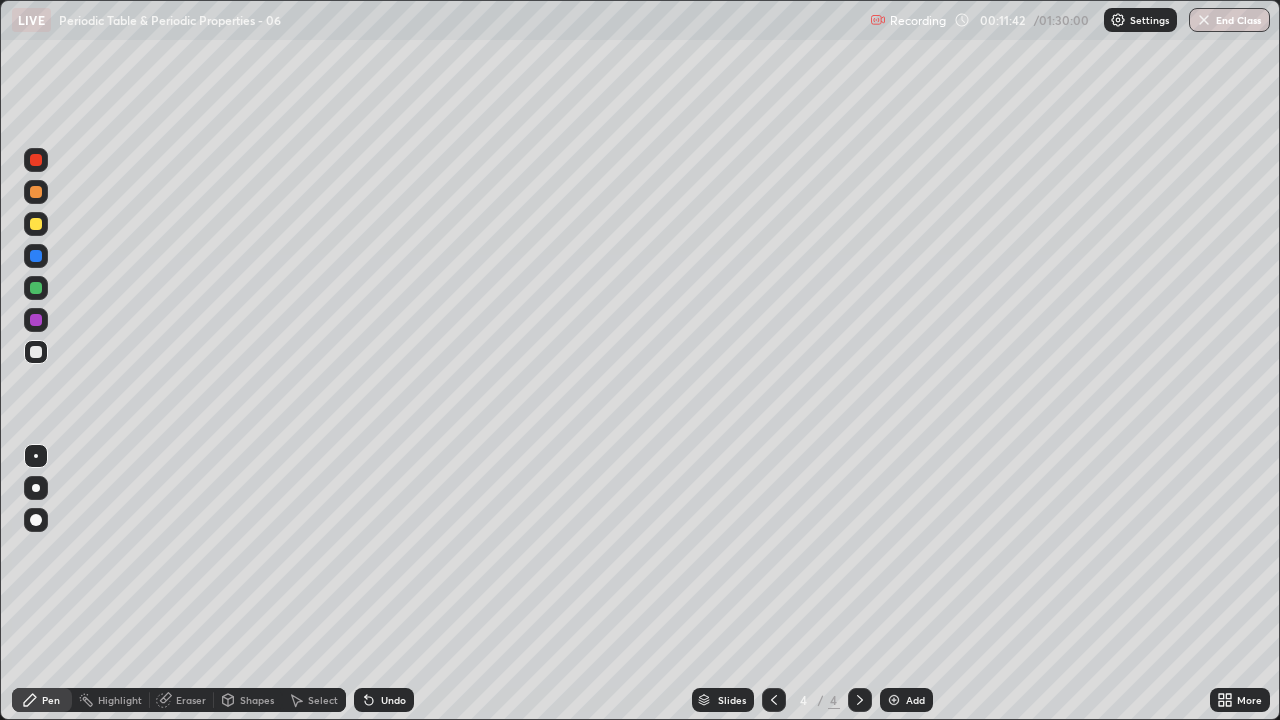 click on "Eraser" at bounding box center (191, 700) 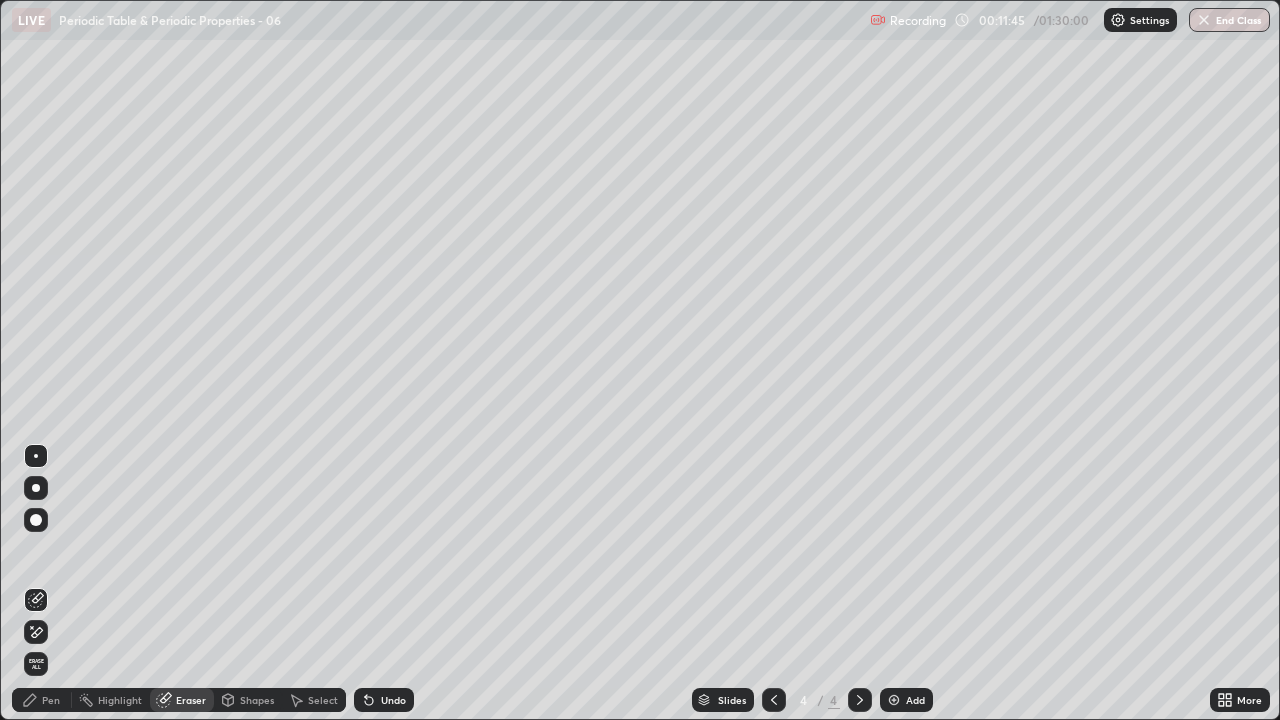 click on "Pen" at bounding box center [42, 700] 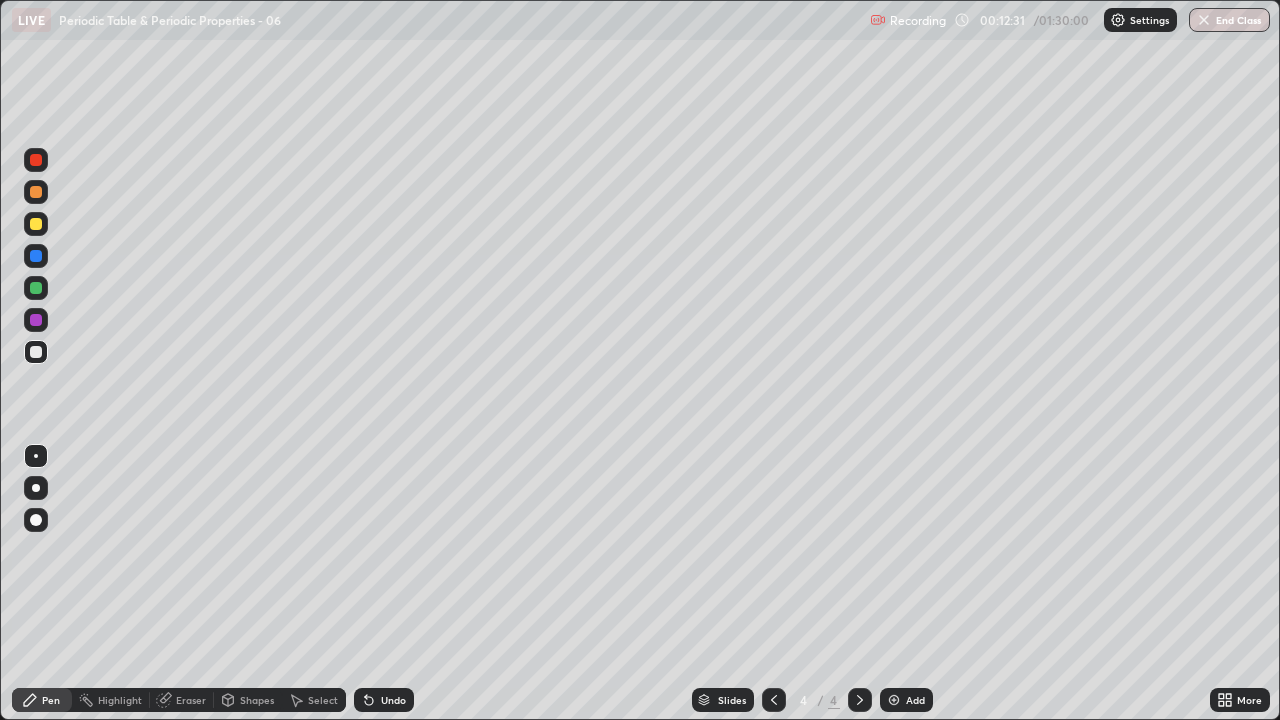 click on "Undo" at bounding box center [393, 700] 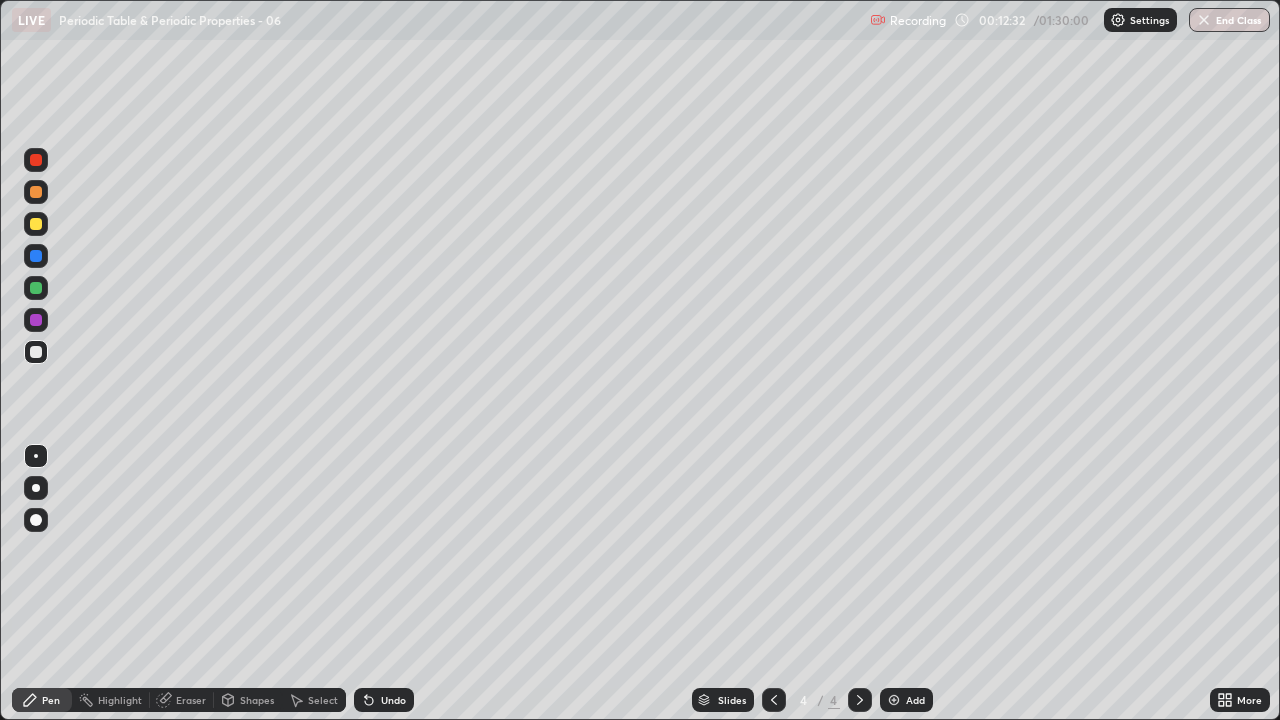 click on "Undo" at bounding box center (393, 700) 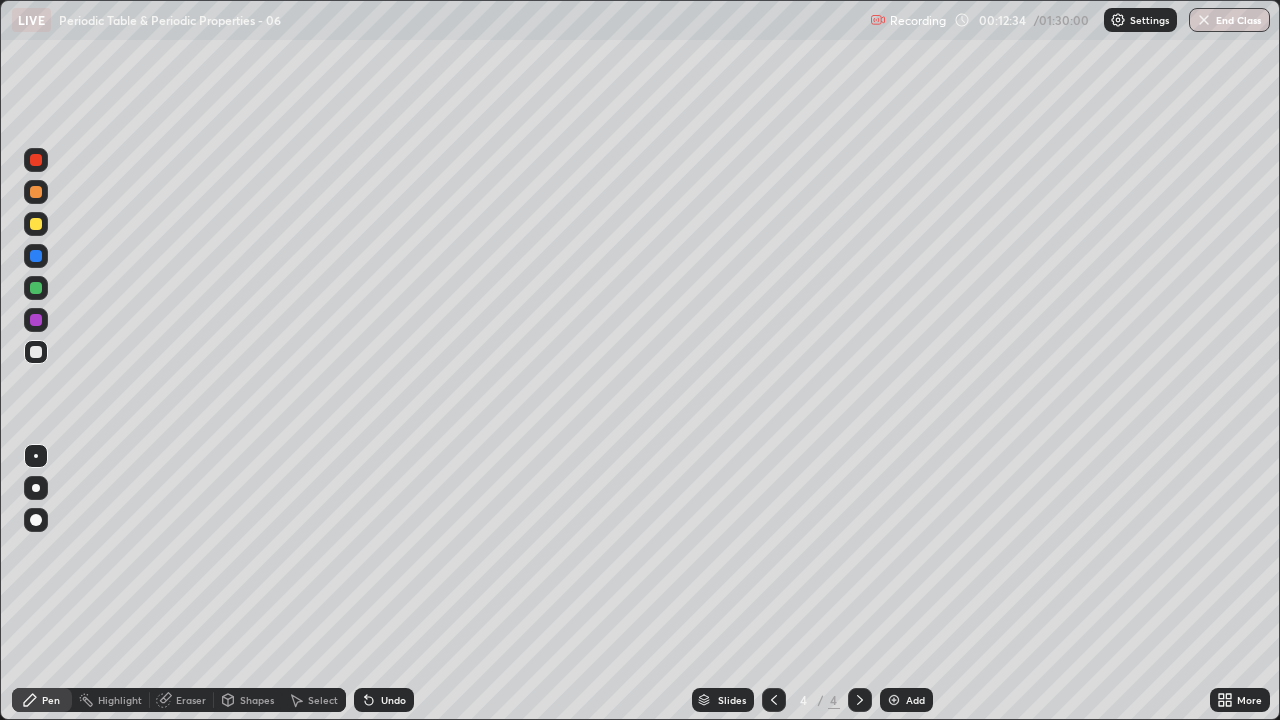 click at bounding box center [894, 700] 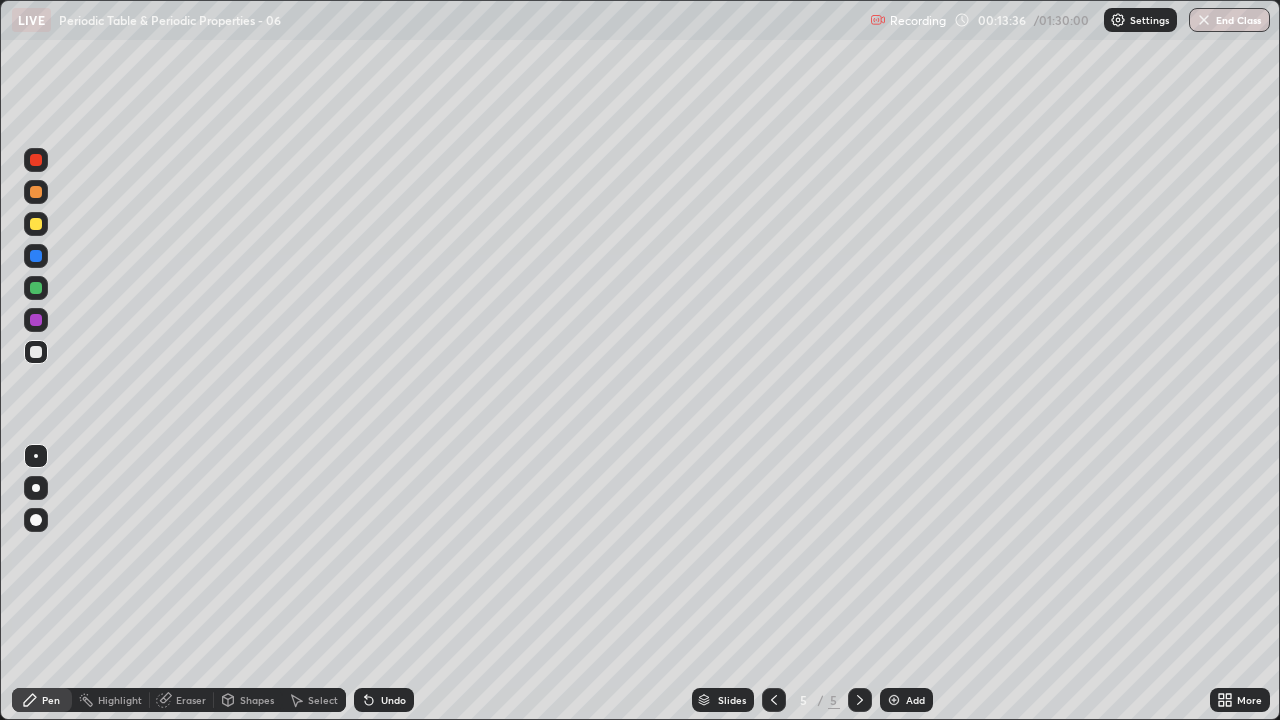 click on "Undo" at bounding box center (384, 700) 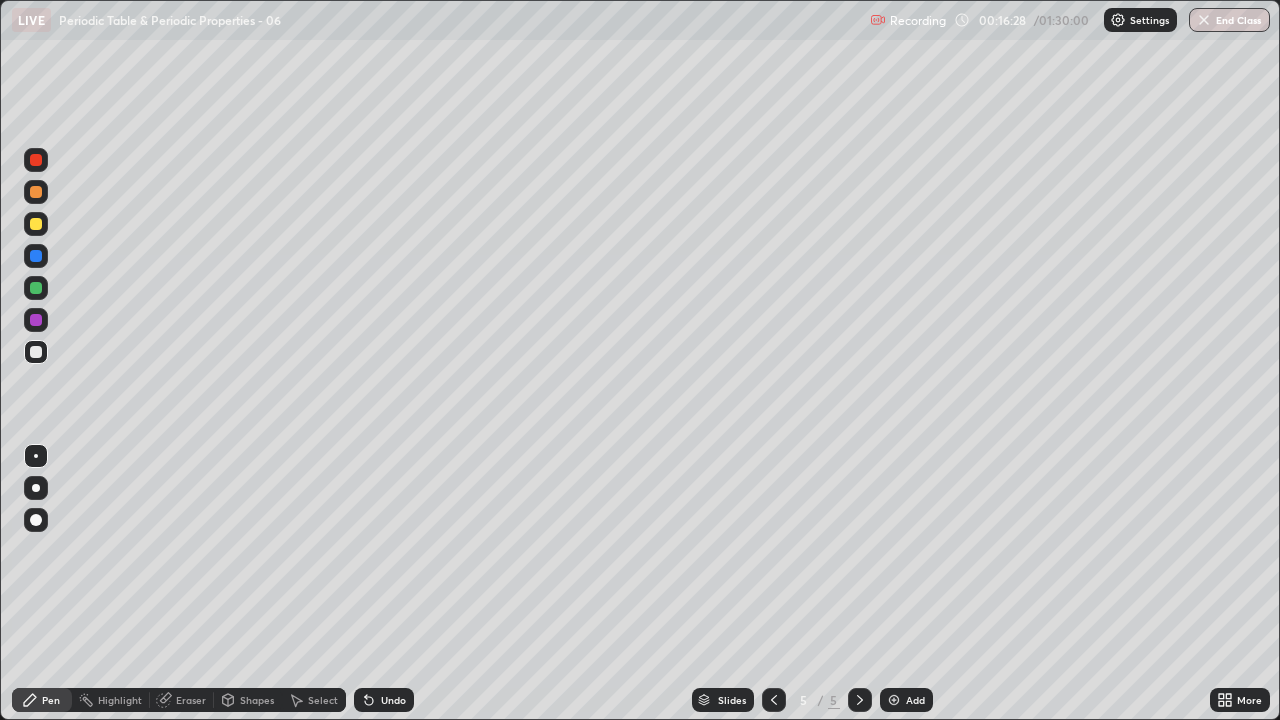 click on "Eraser" at bounding box center (182, 700) 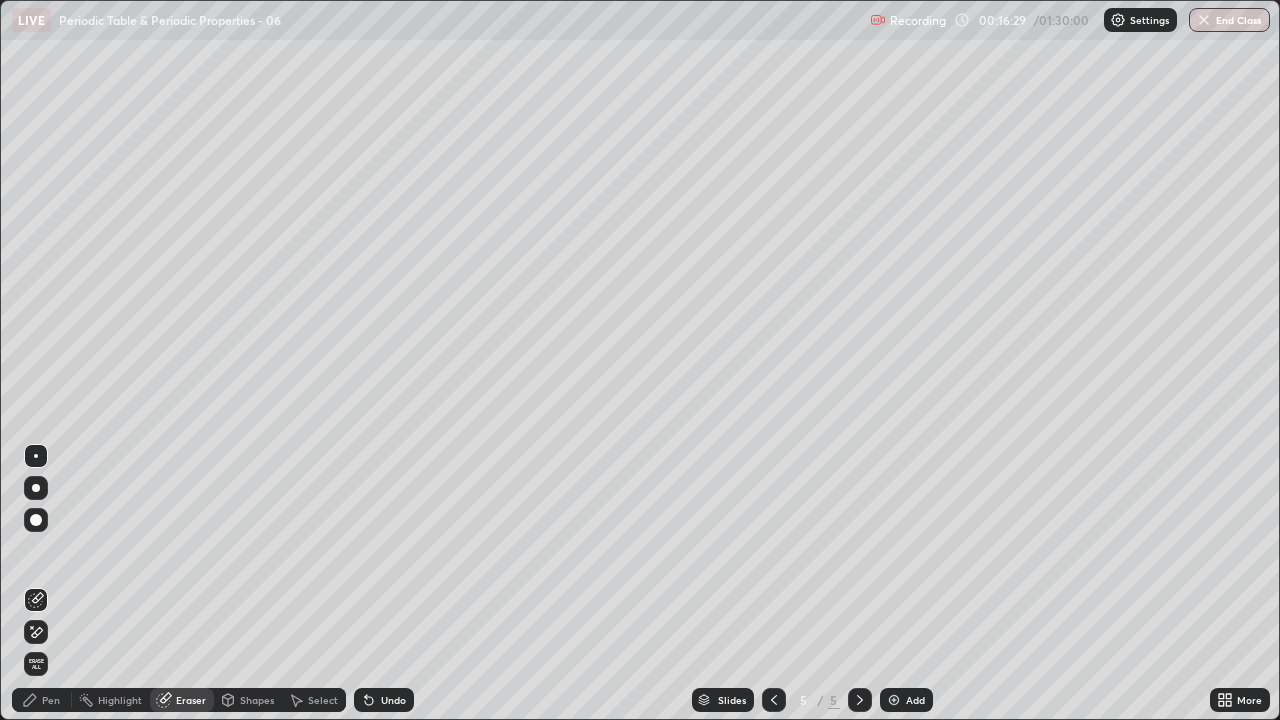 click at bounding box center [36, 520] 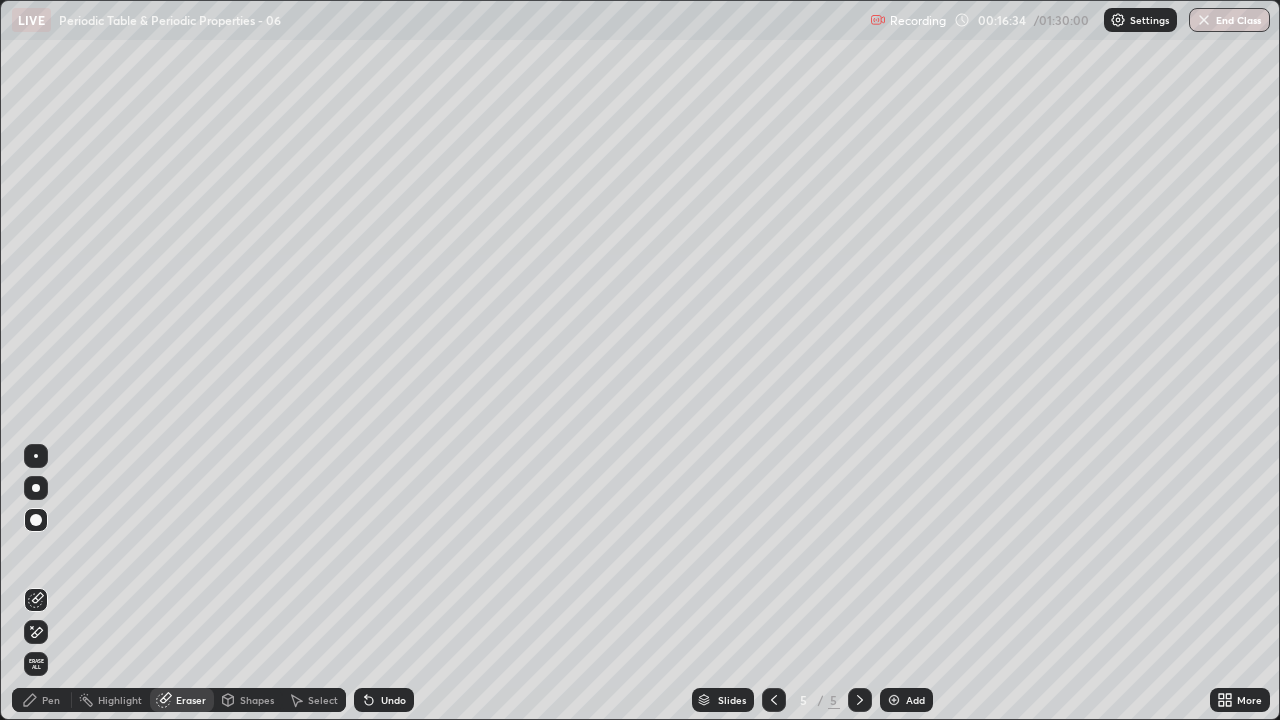 click on "Pen" at bounding box center [51, 700] 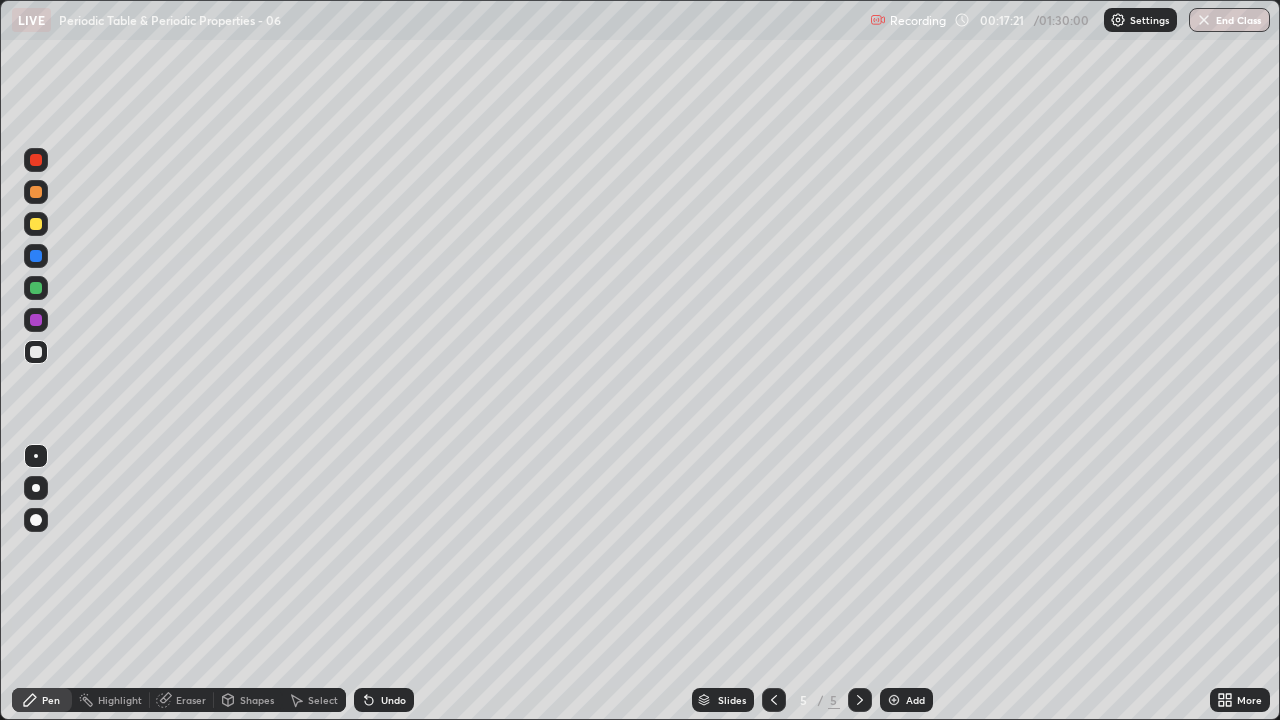 click at bounding box center [894, 700] 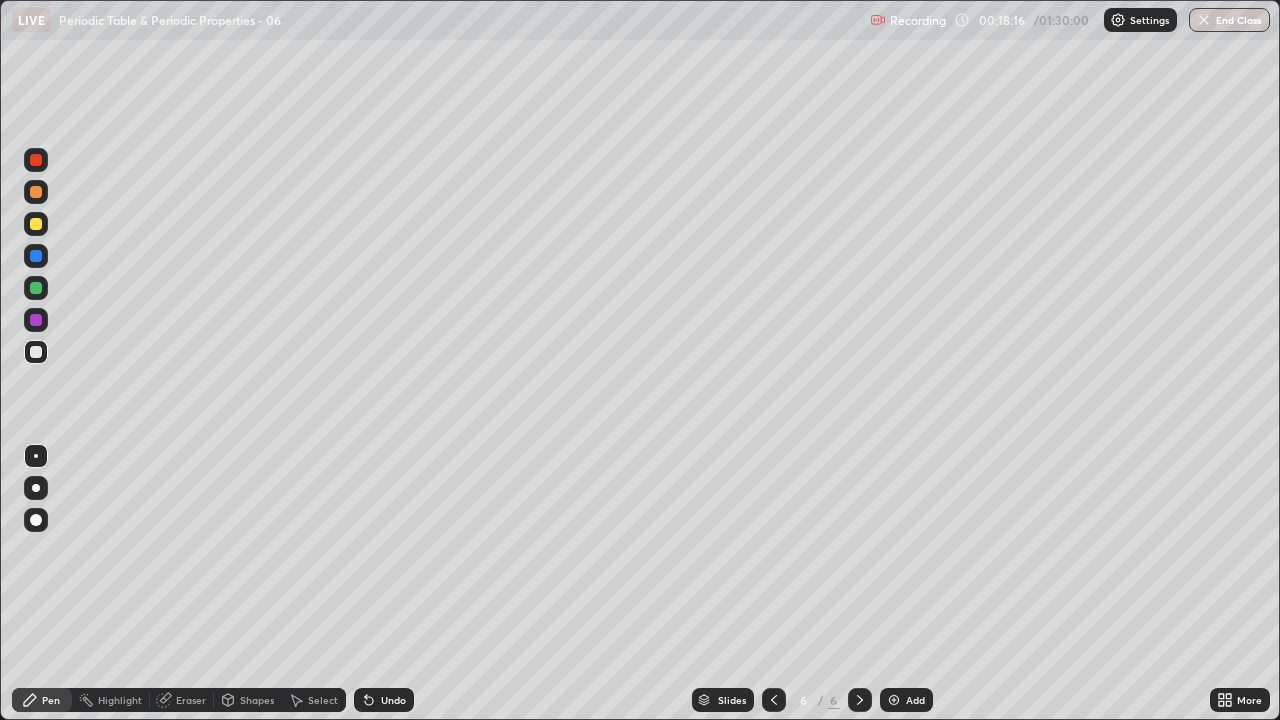 click on "Undo" at bounding box center (384, 700) 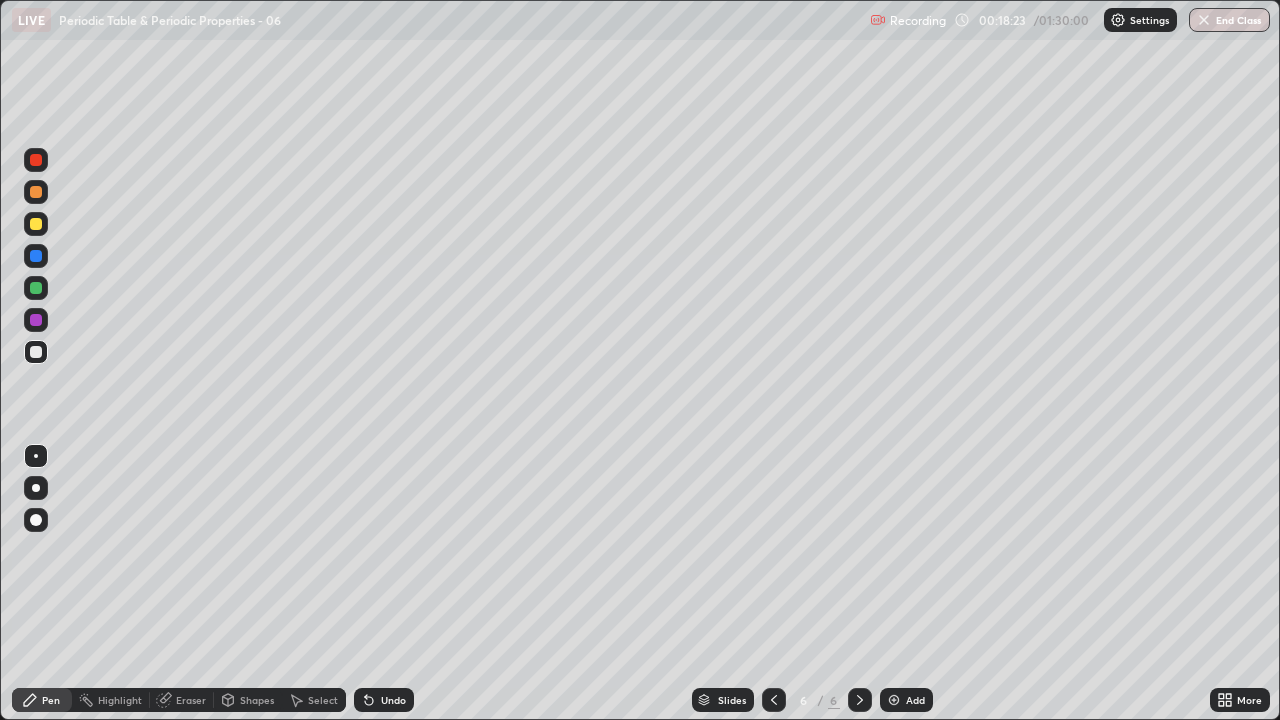 click on "Undo" at bounding box center [384, 700] 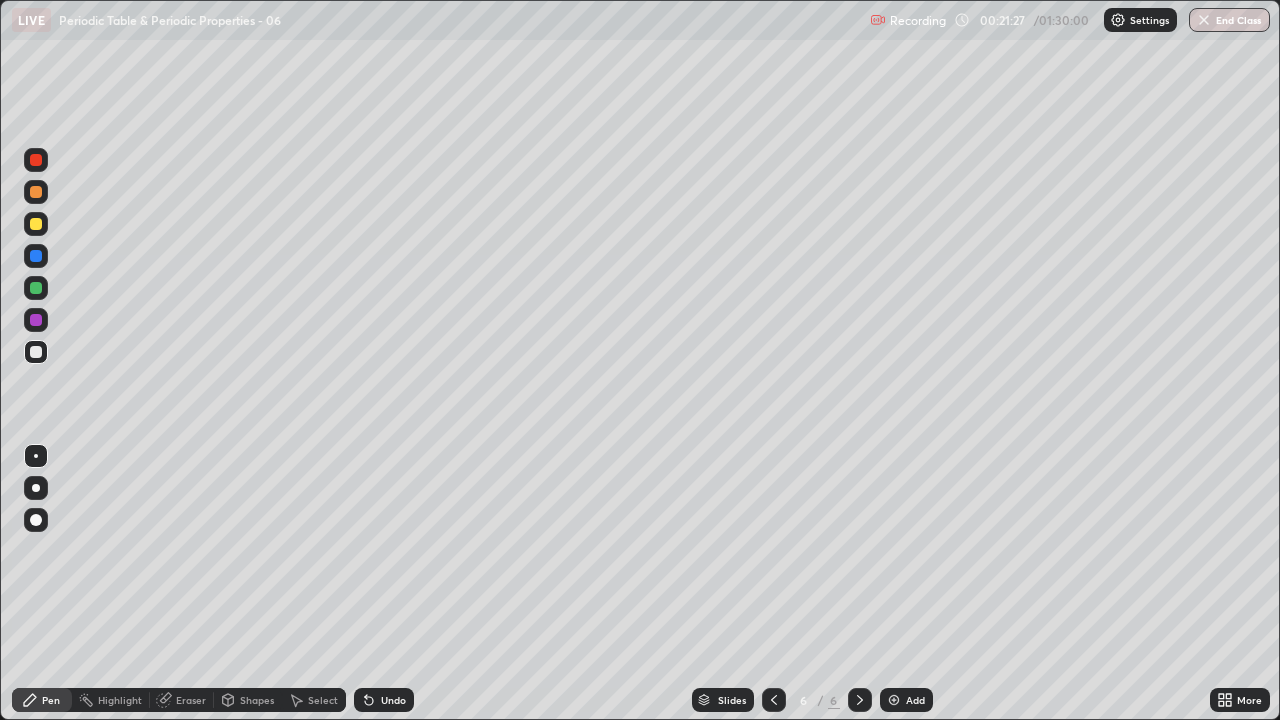 click at bounding box center (894, 700) 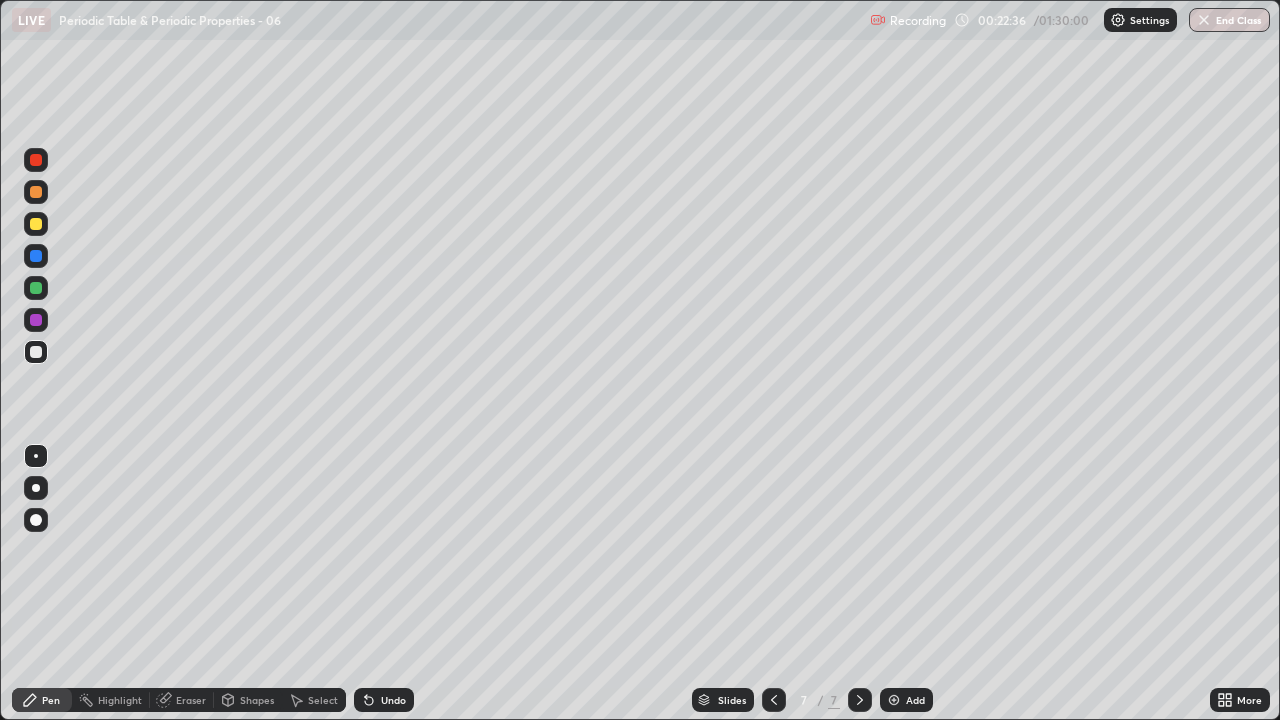 click on "Select" at bounding box center [314, 700] 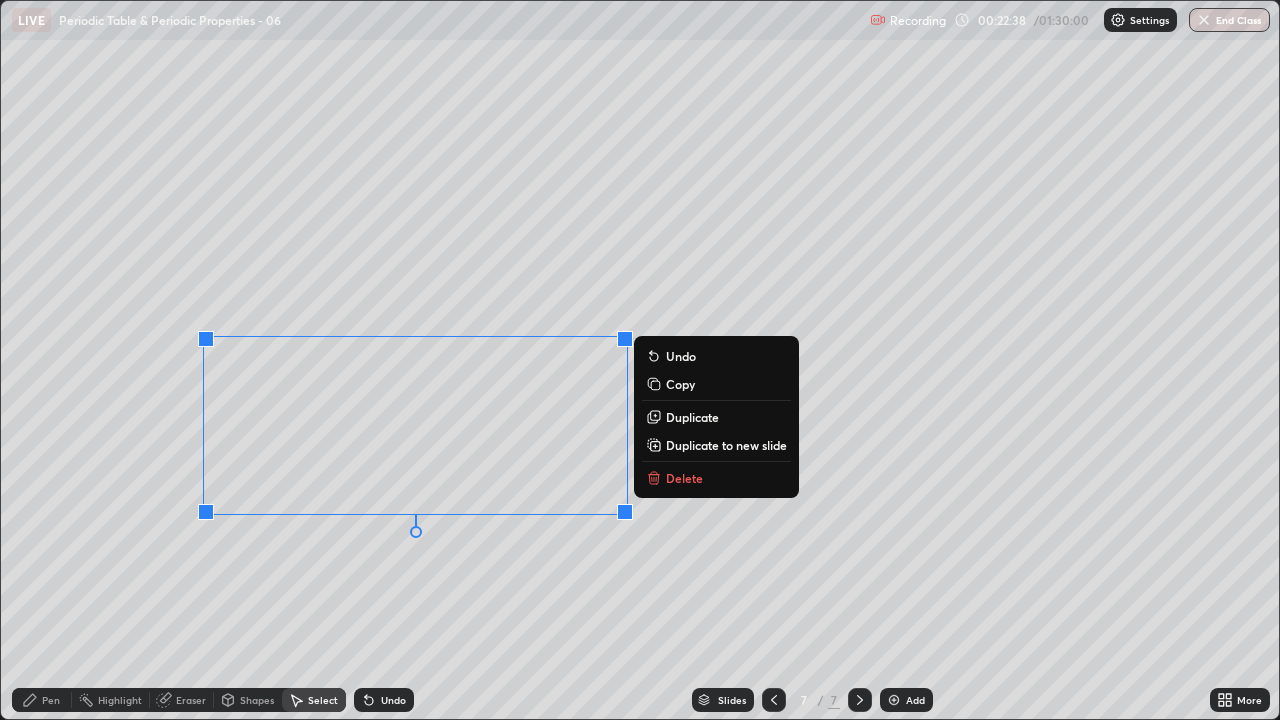 click on "Delete" at bounding box center [684, 478] 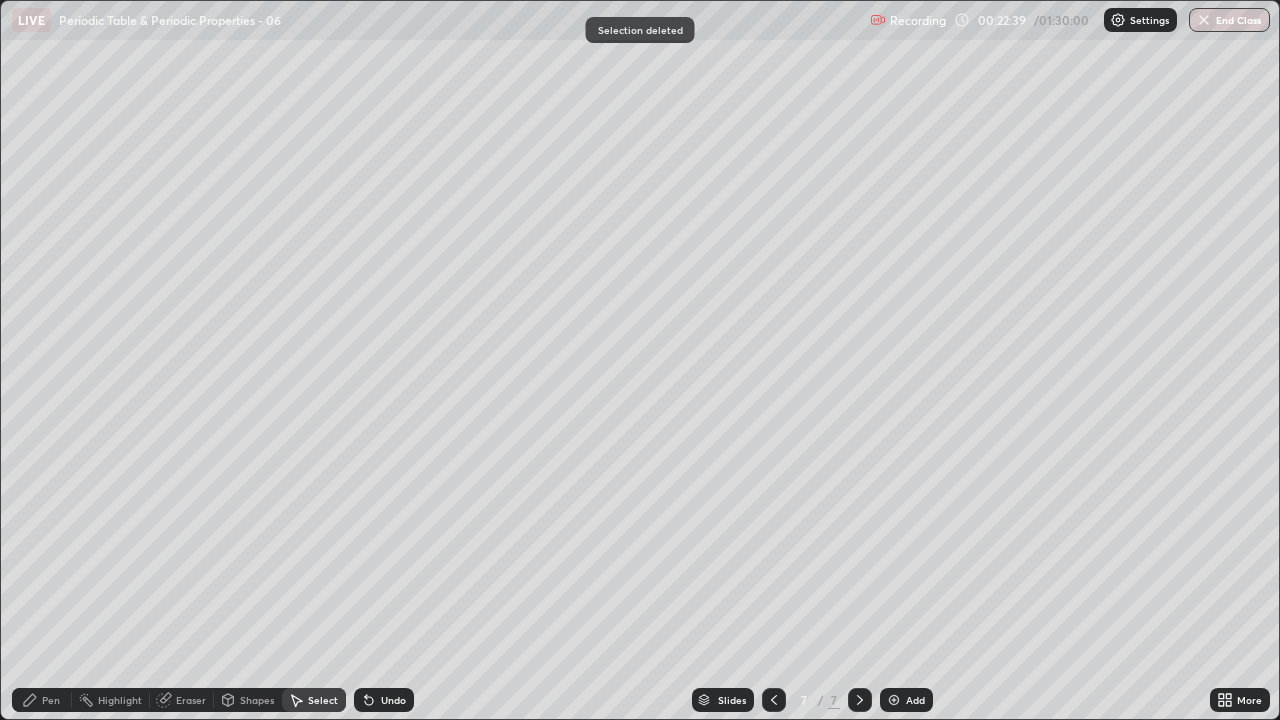 click on "Pen" at bounding box center (51, 700) 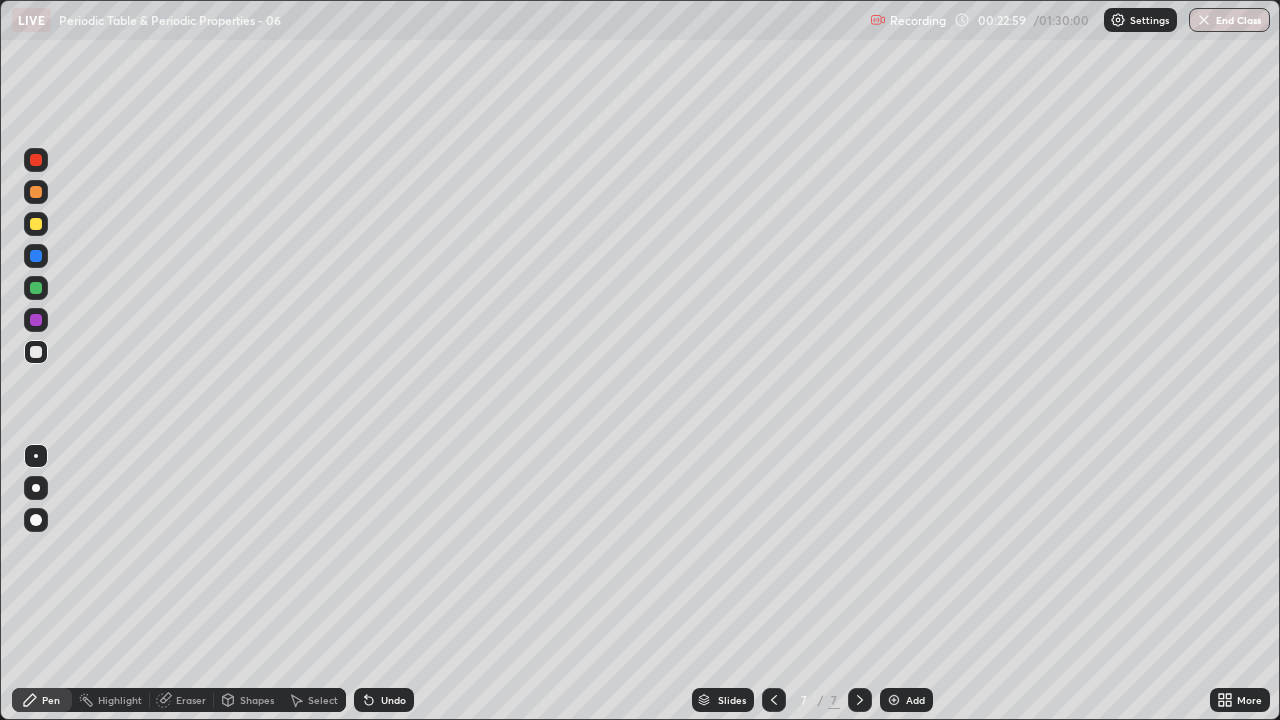 click on "Eraser" at bounding box center (191, 700) 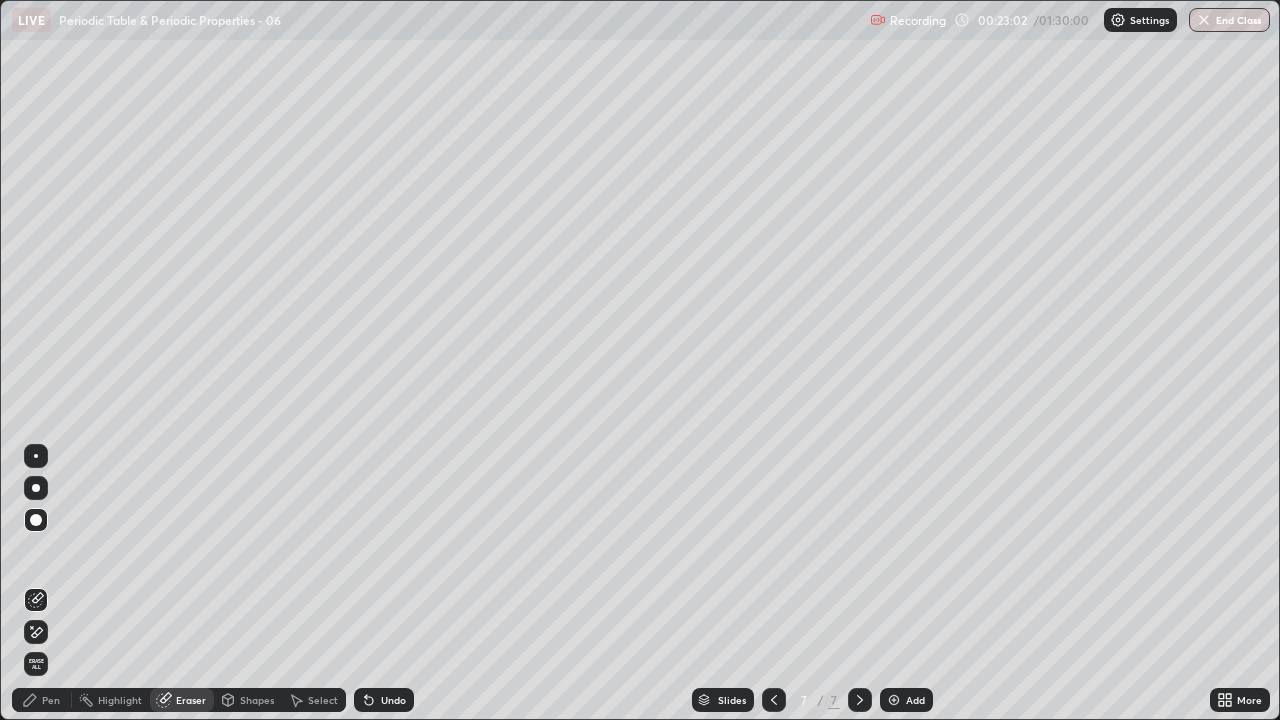 click on "Pen" at bounding box center [42, 700] 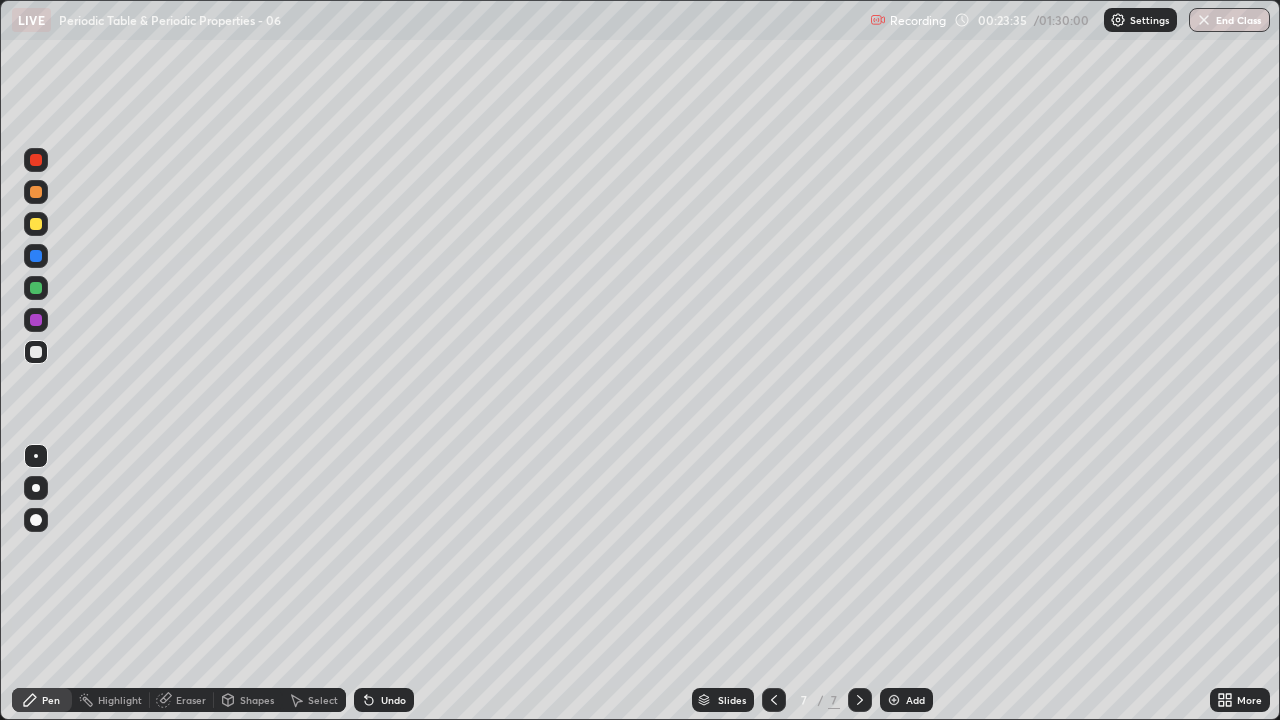click on "Select" at bounding box center [323, 700] 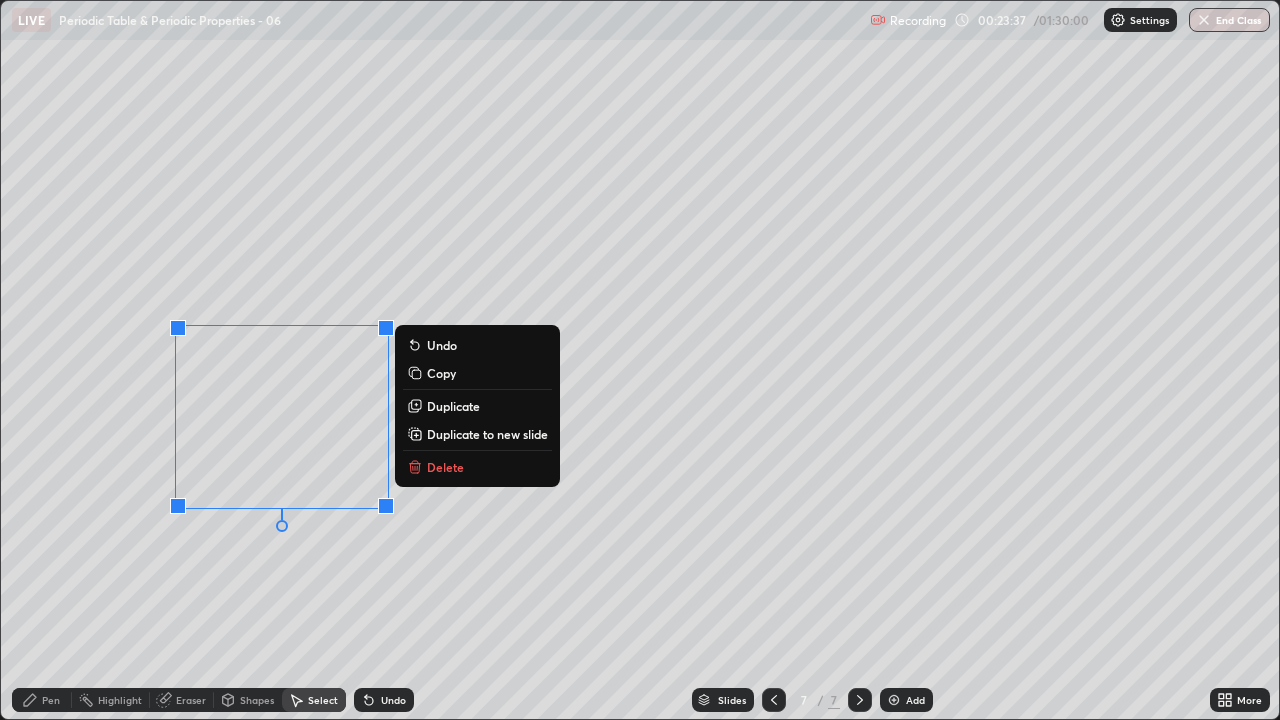 click on "Delete" at bounding box center (445, 467) 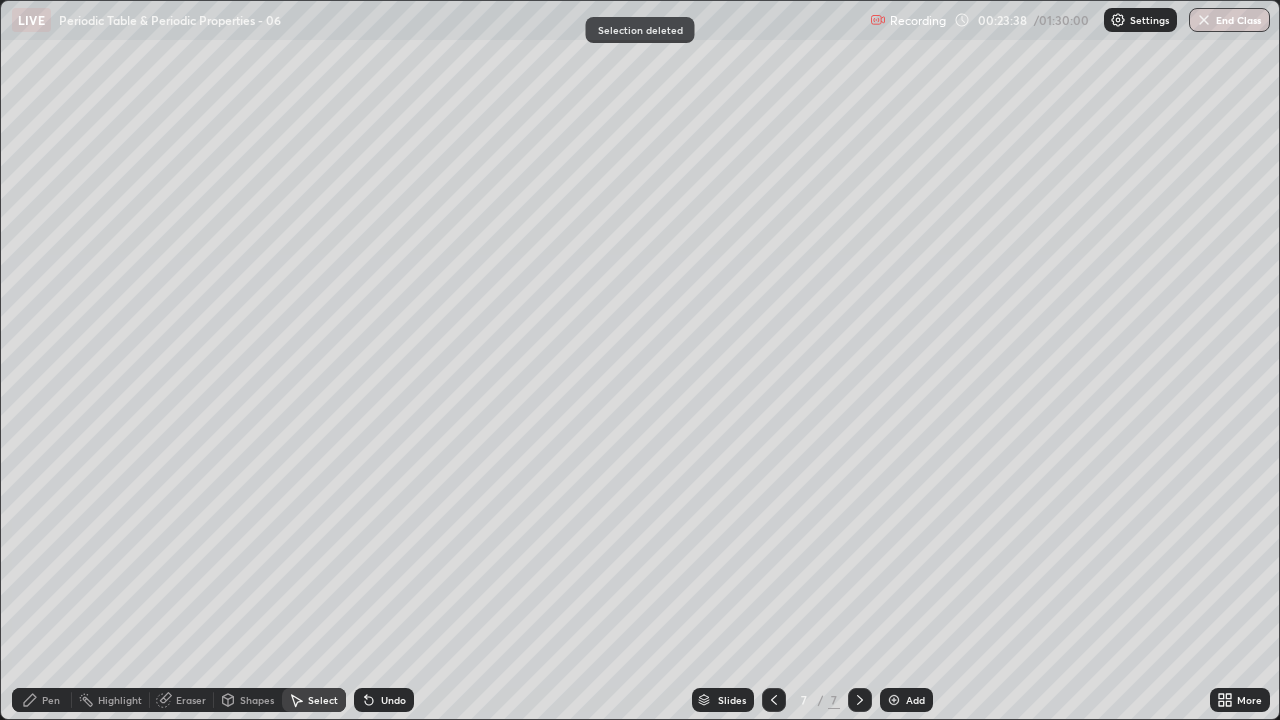 click on "Pen" at bounding box center [51, 700] 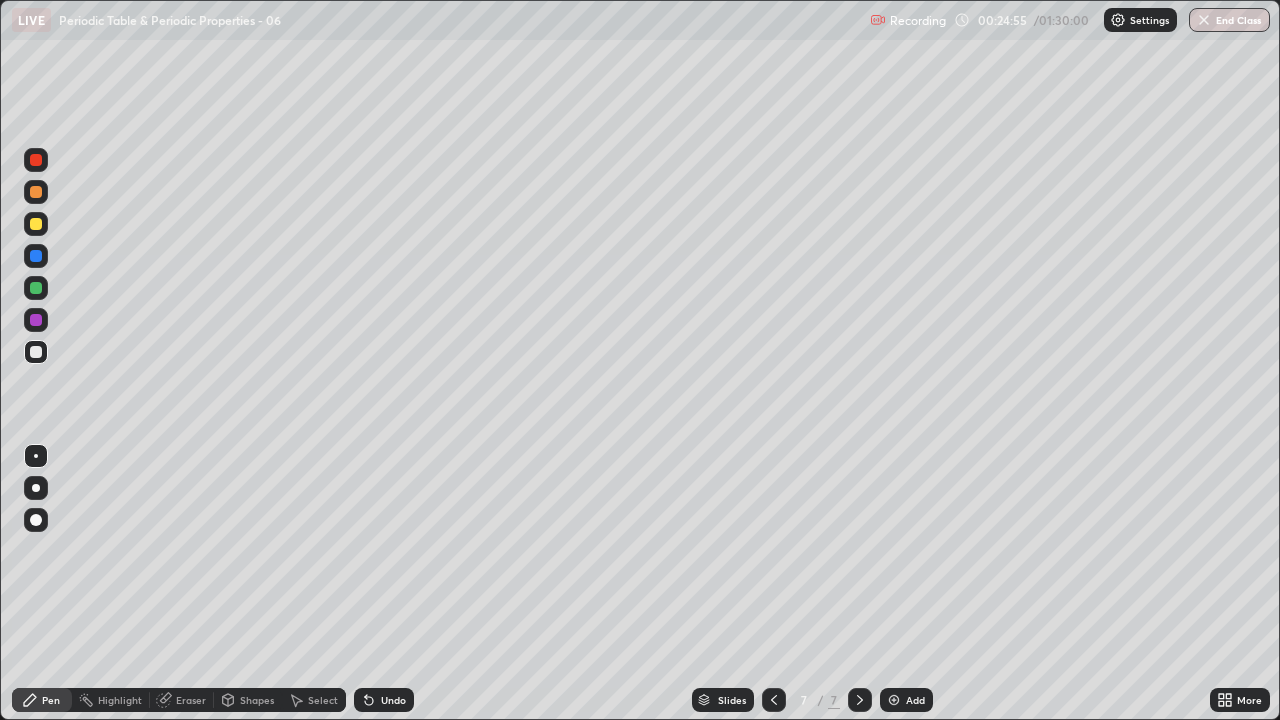 click on "Undo" at bounding box center [393, 700] 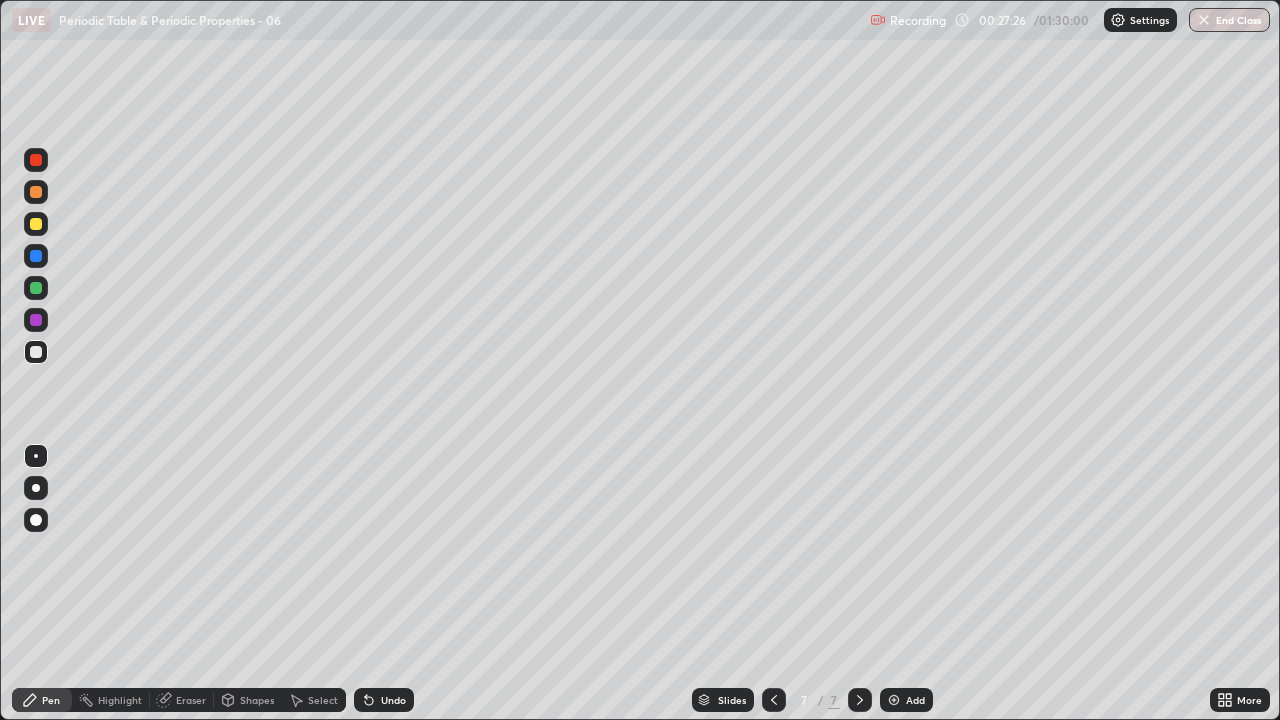 click at bounding box center [894, 700] 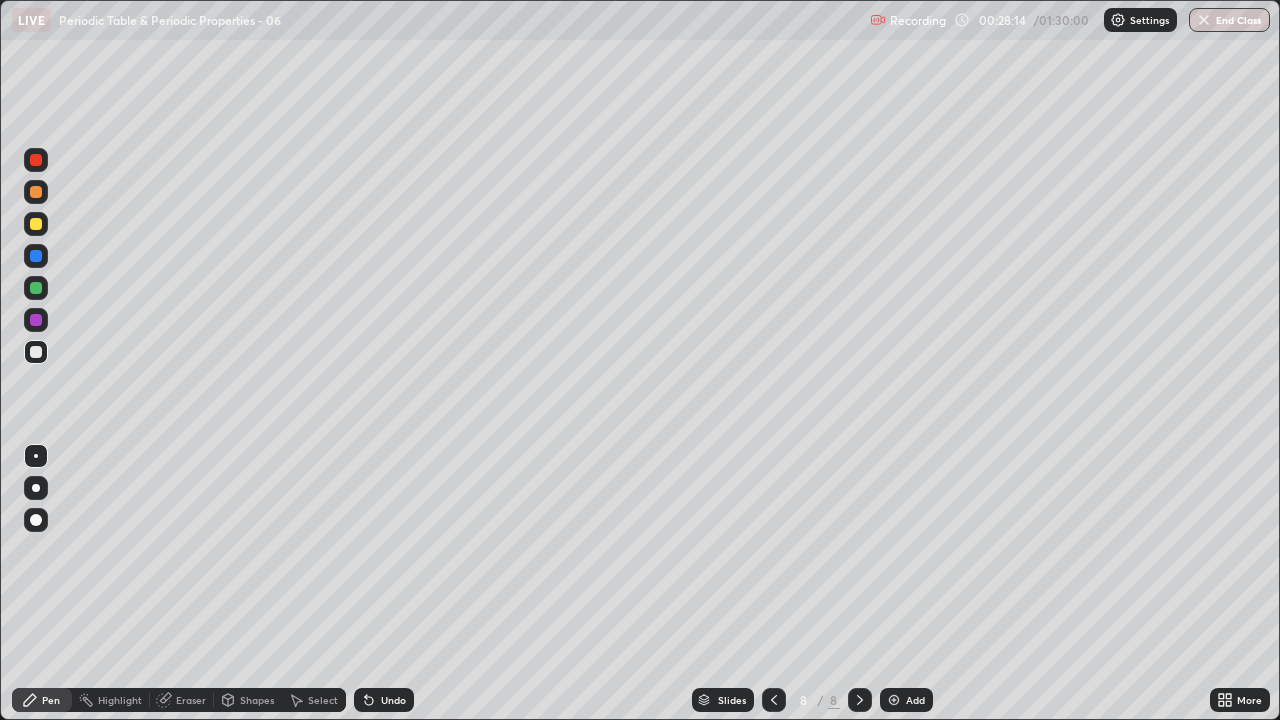 click on "Select" at bounding box center [323, 700] 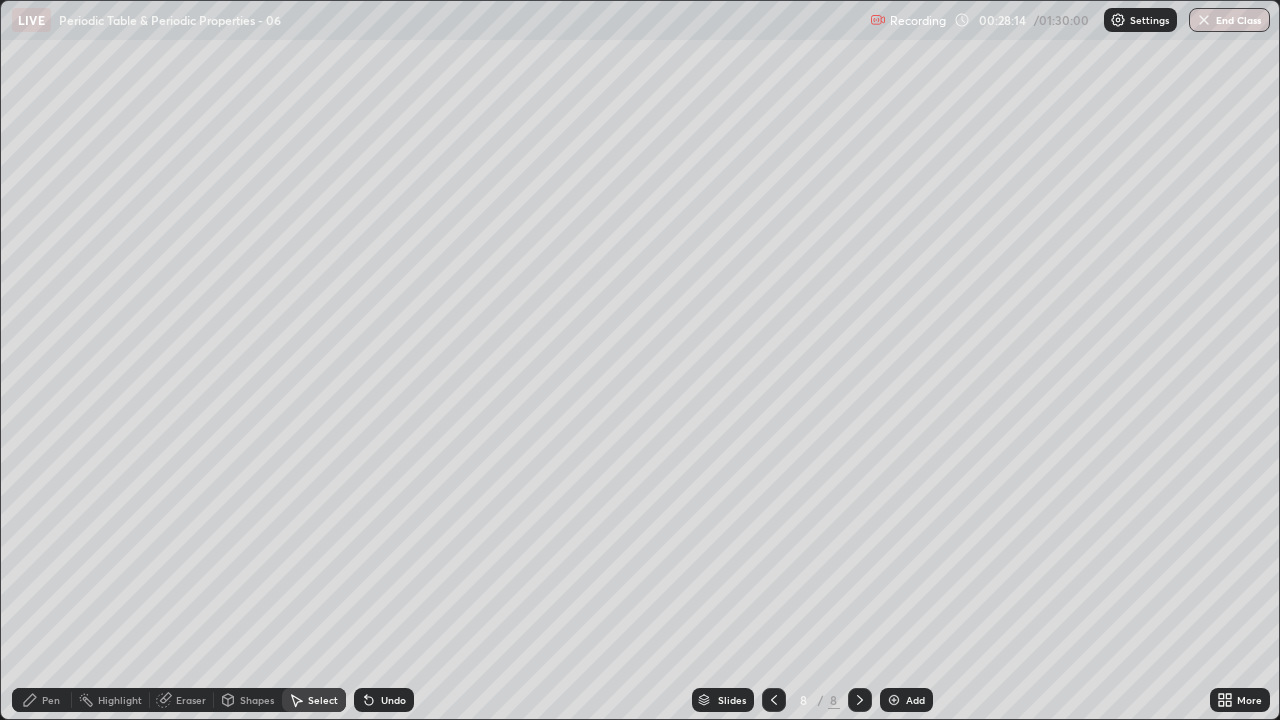click 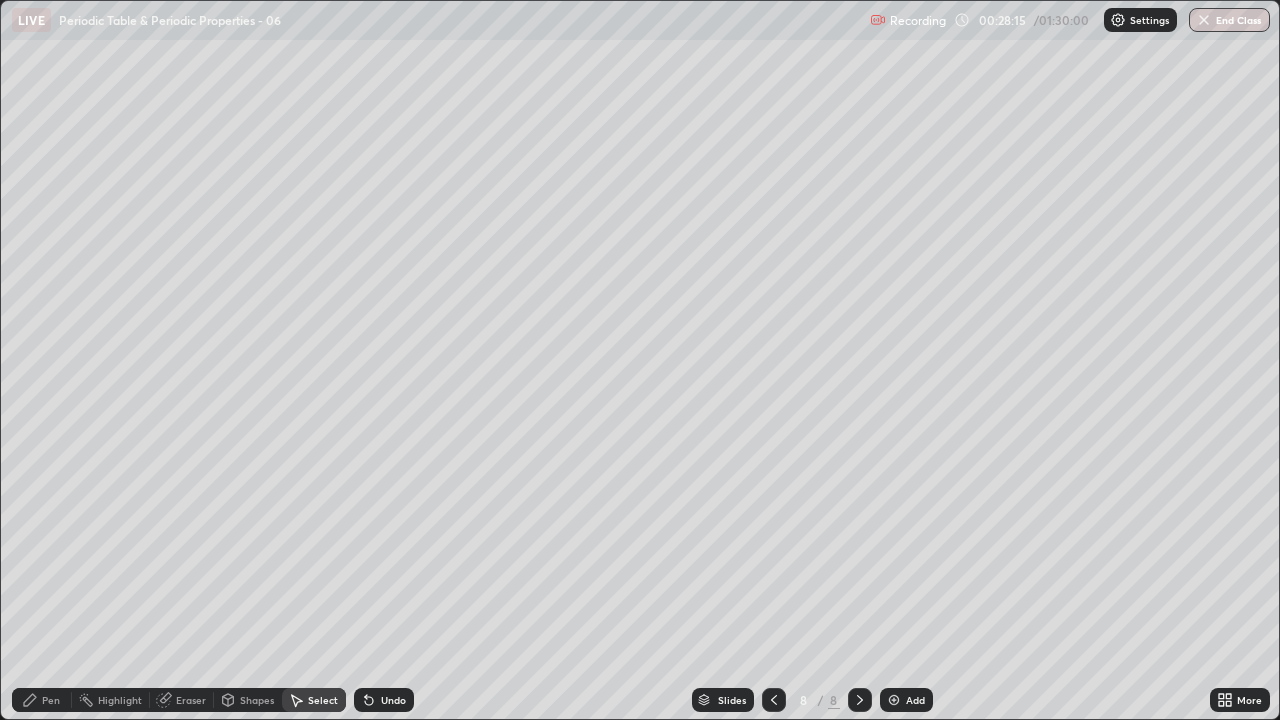 click 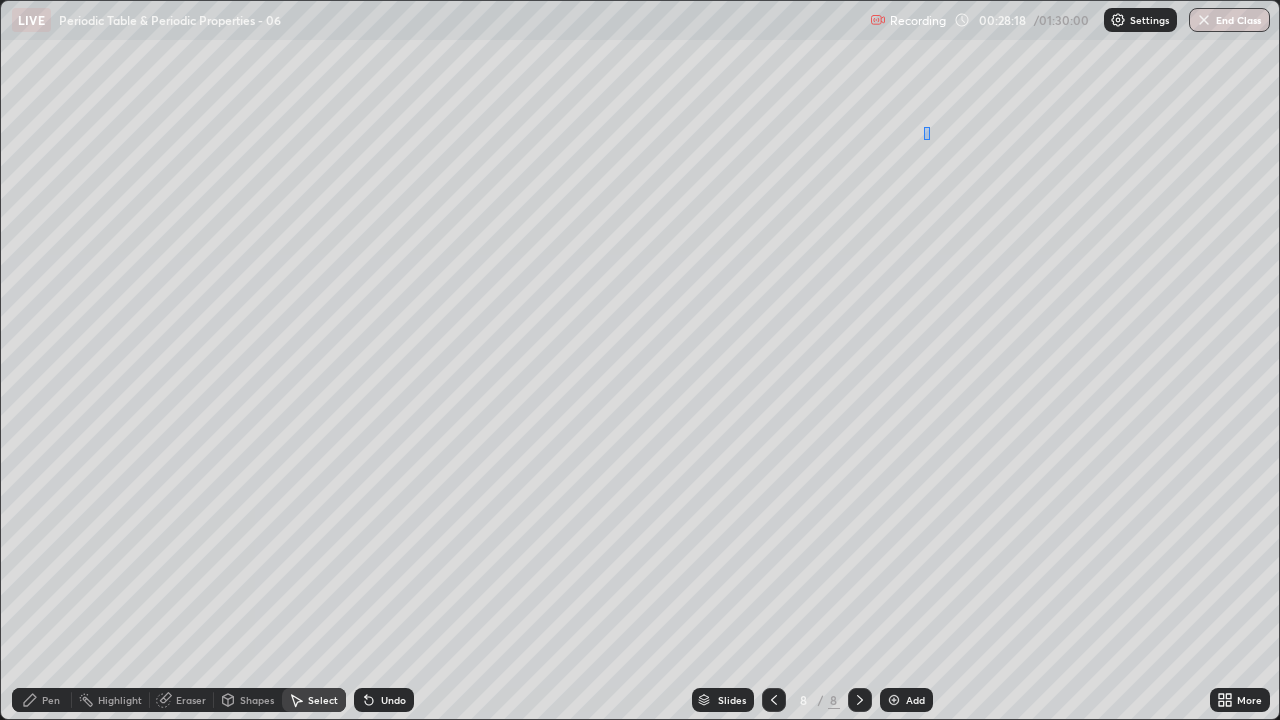 click on "0 ° Undo Copy Duplicate Duplicate to new slide Delete" at bounding box center (640, 360) 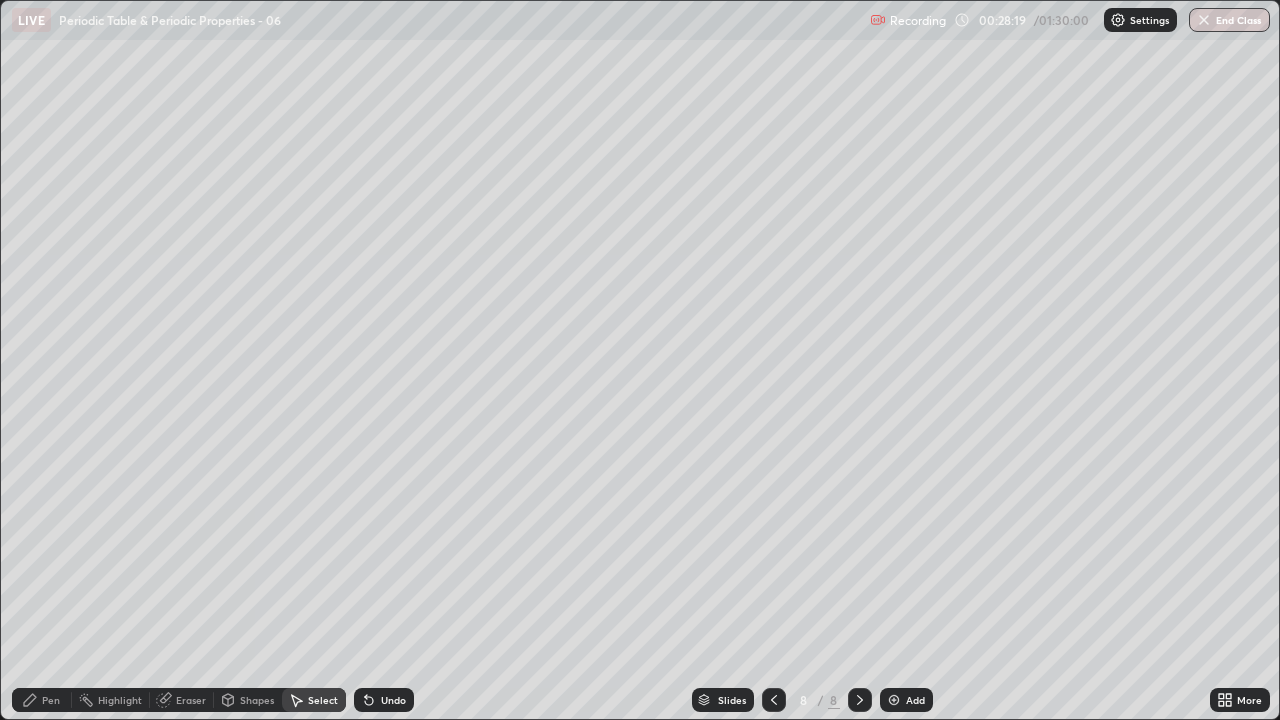 click on "Pen" at bounding box center [42, 700] 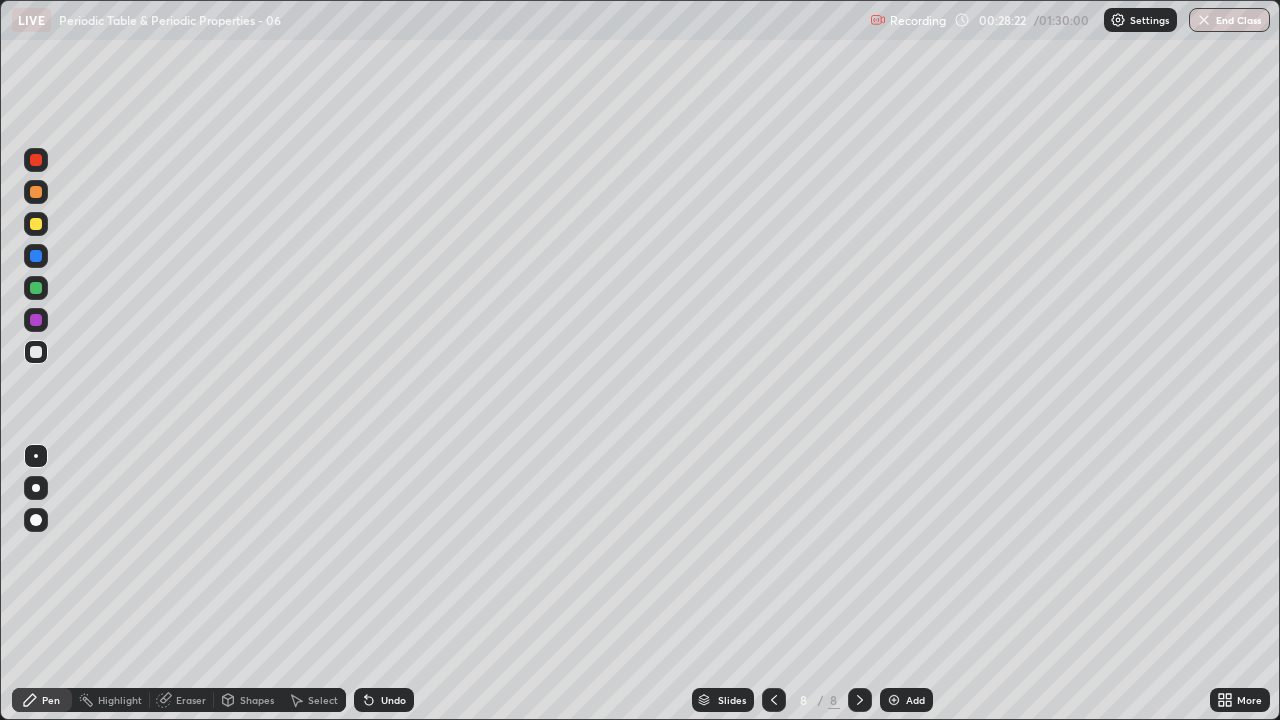 click at bounding box center (36, 288) 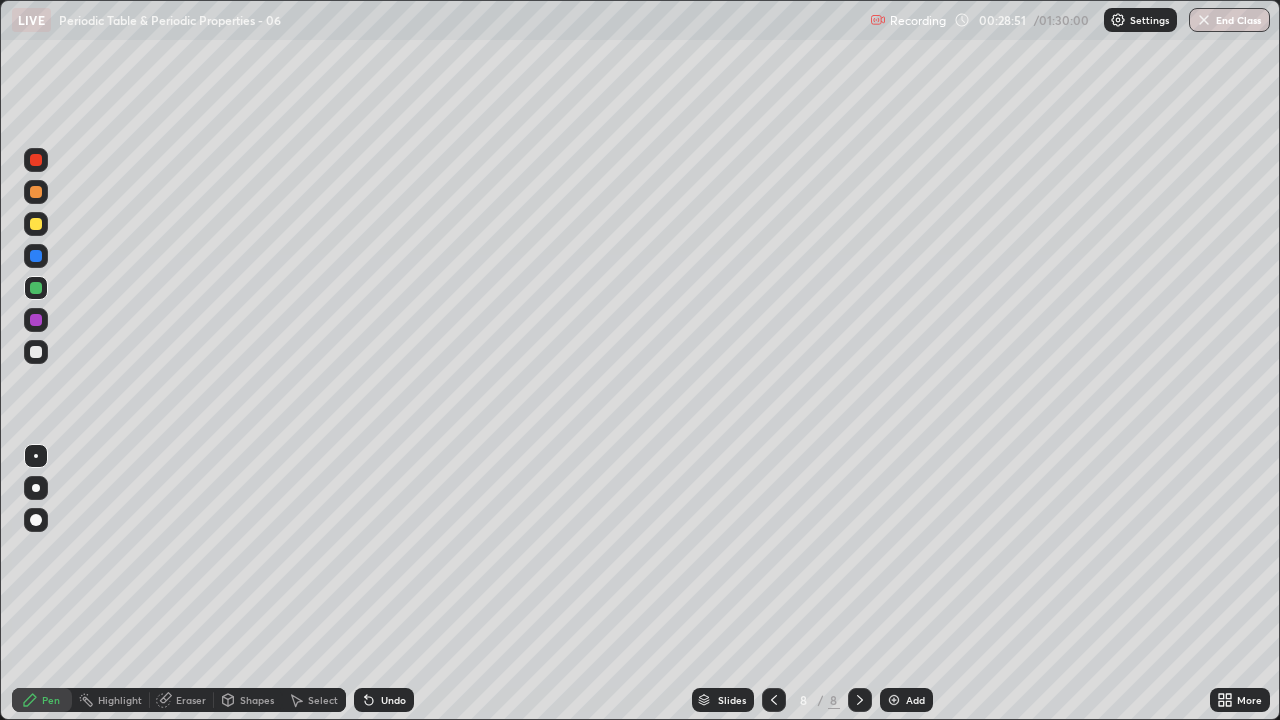 click on "Undo" at bounding box center [393, 700] 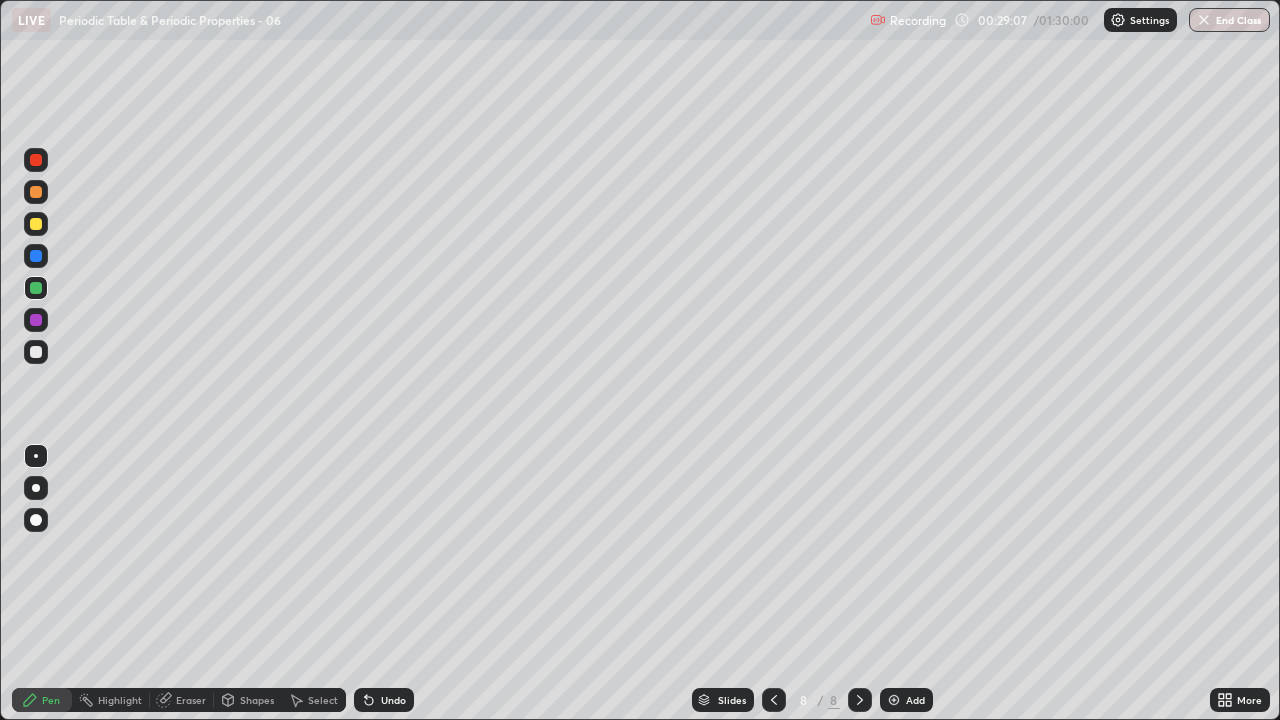 click at bounding box center (36, 320) 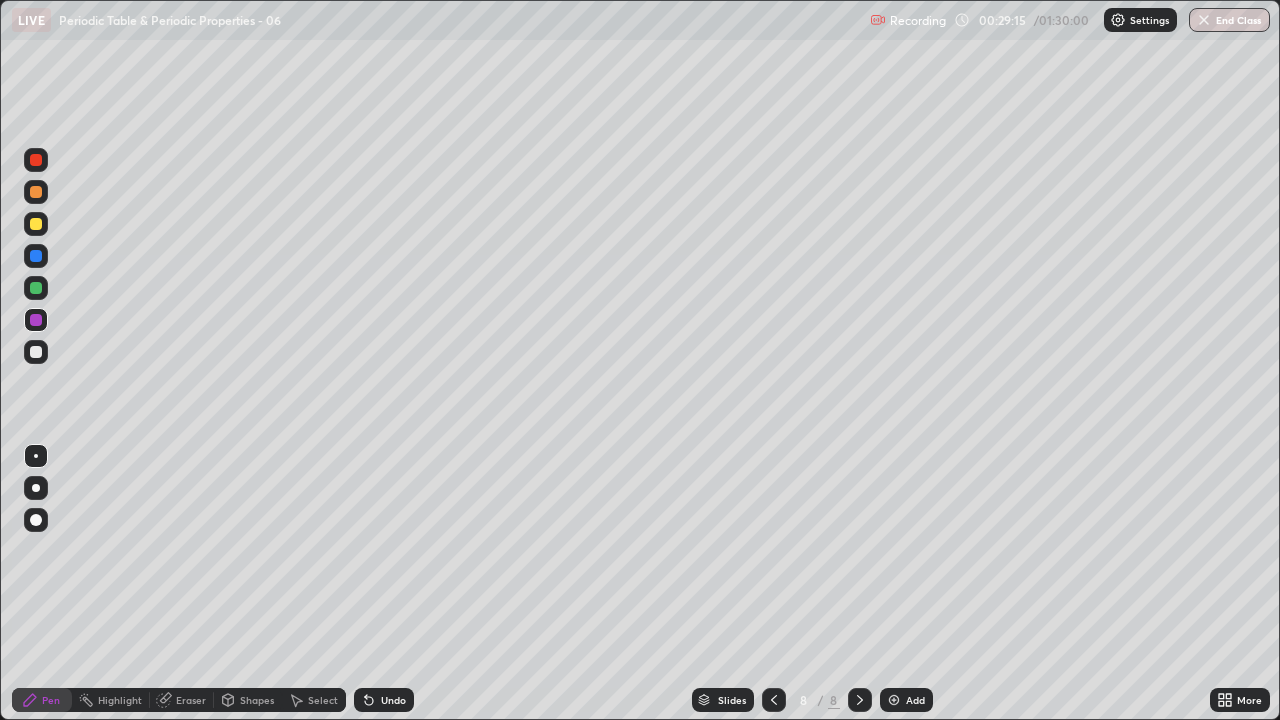 click at bounding box center (36, 160) 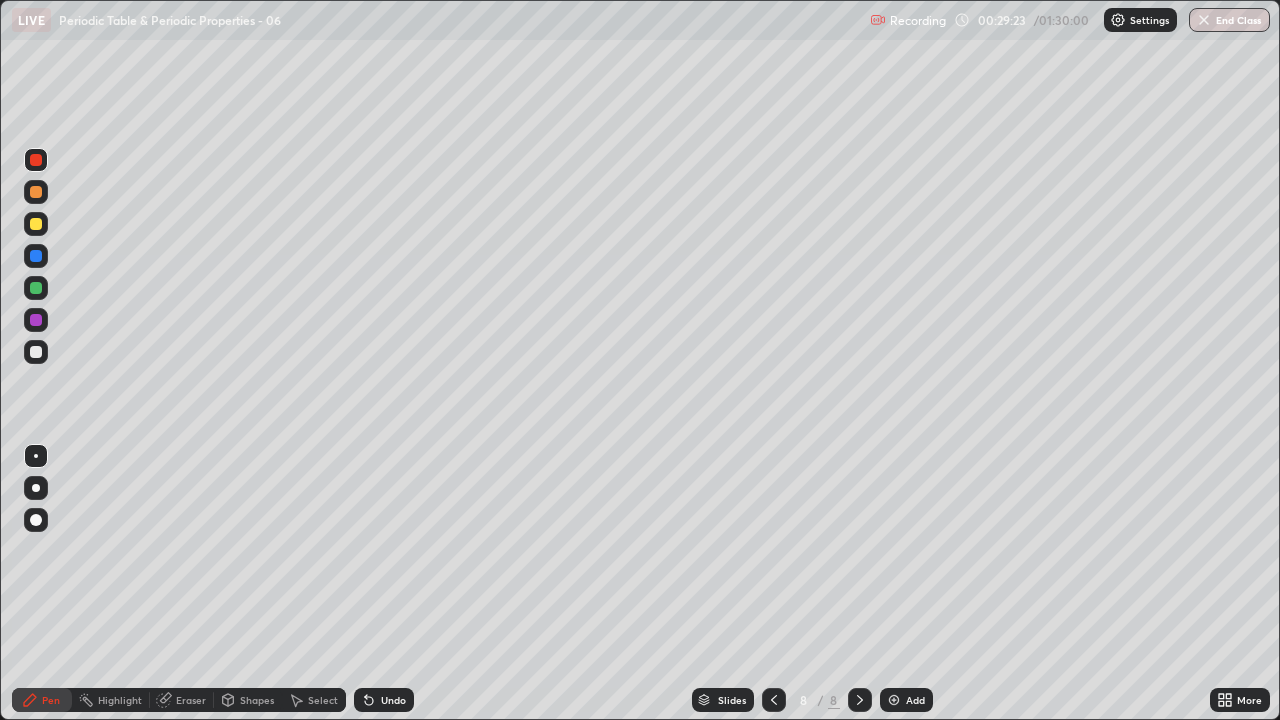 click at bounding box center (36, 256) 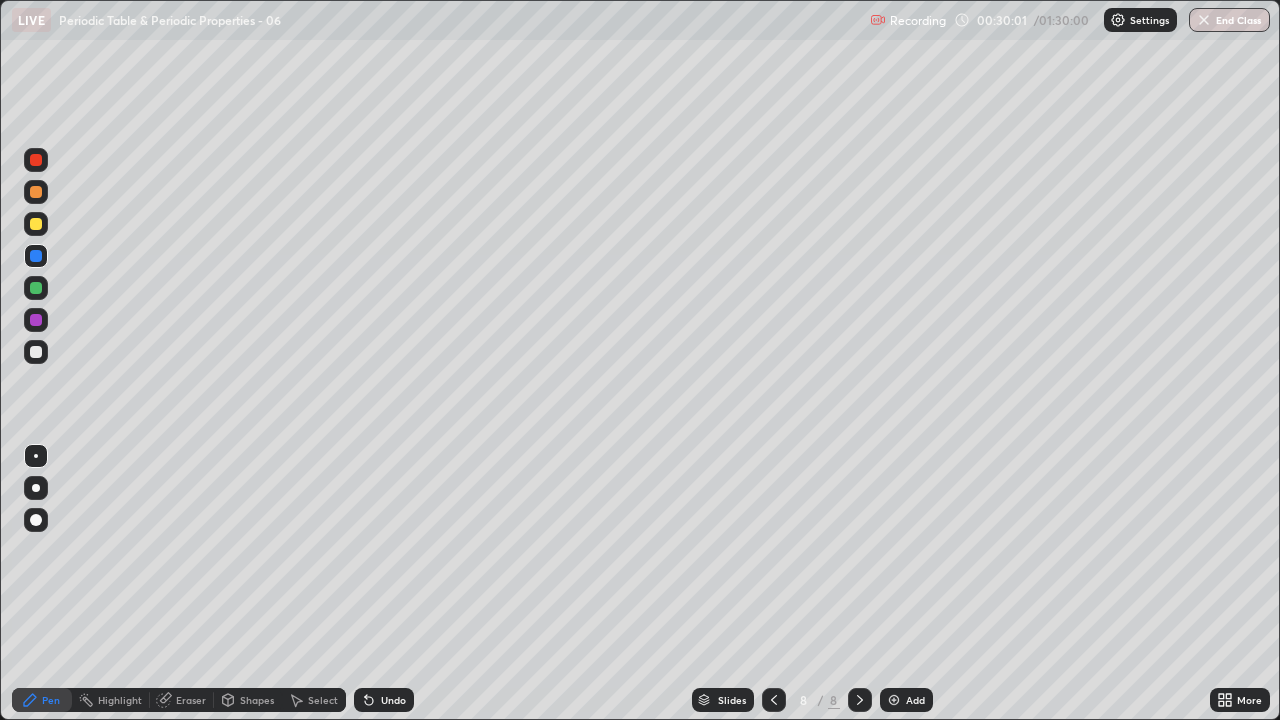 click at bounding box center [36, 352] 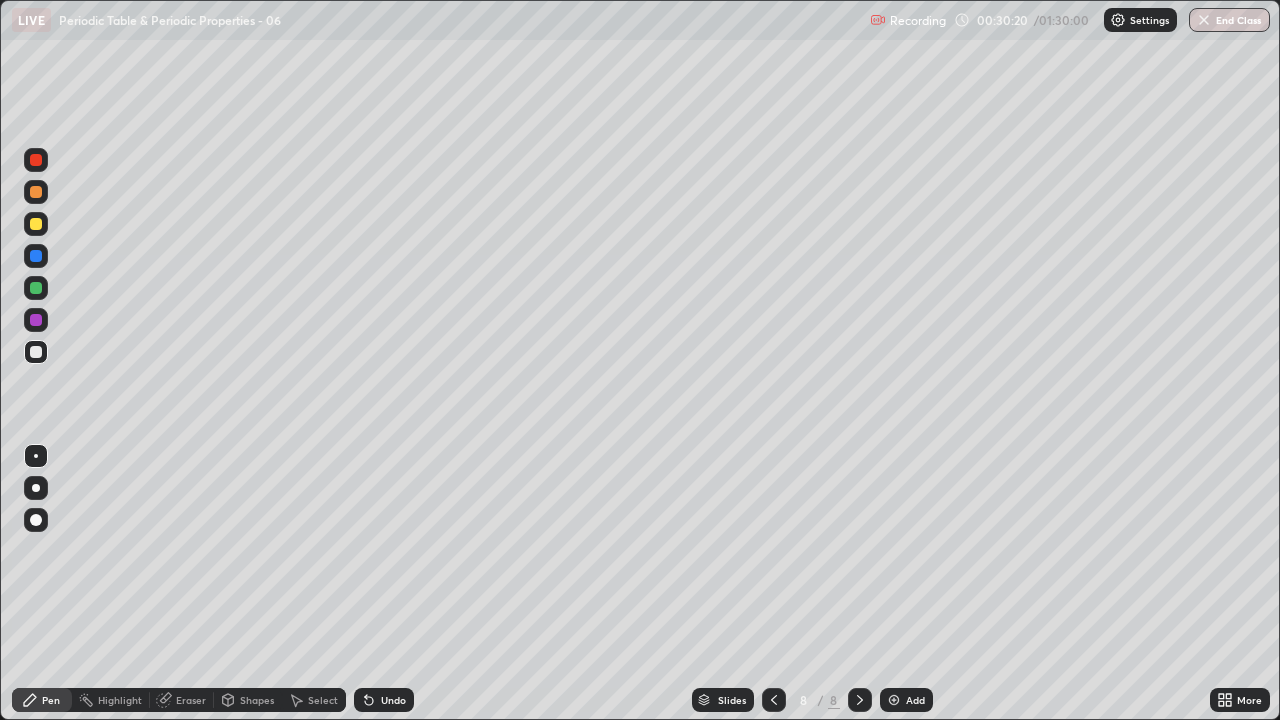 click at bounding box center (36, 288) 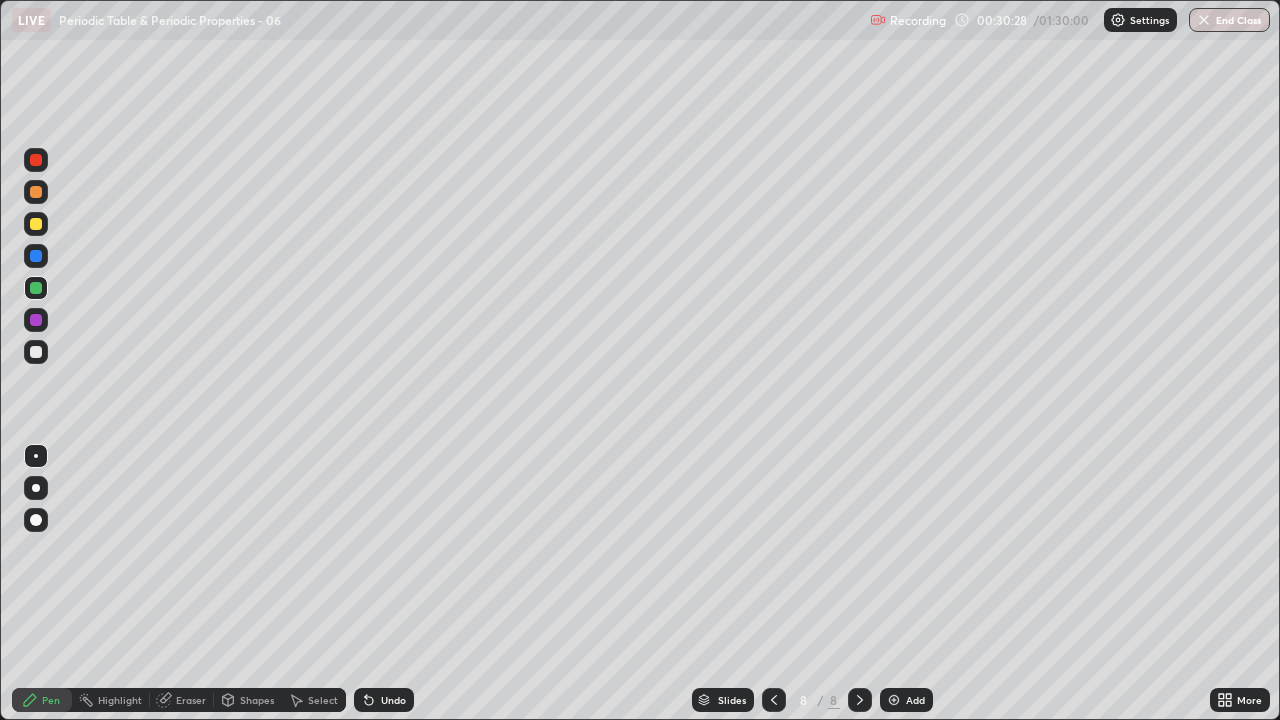click at bounding box center (36, 352) 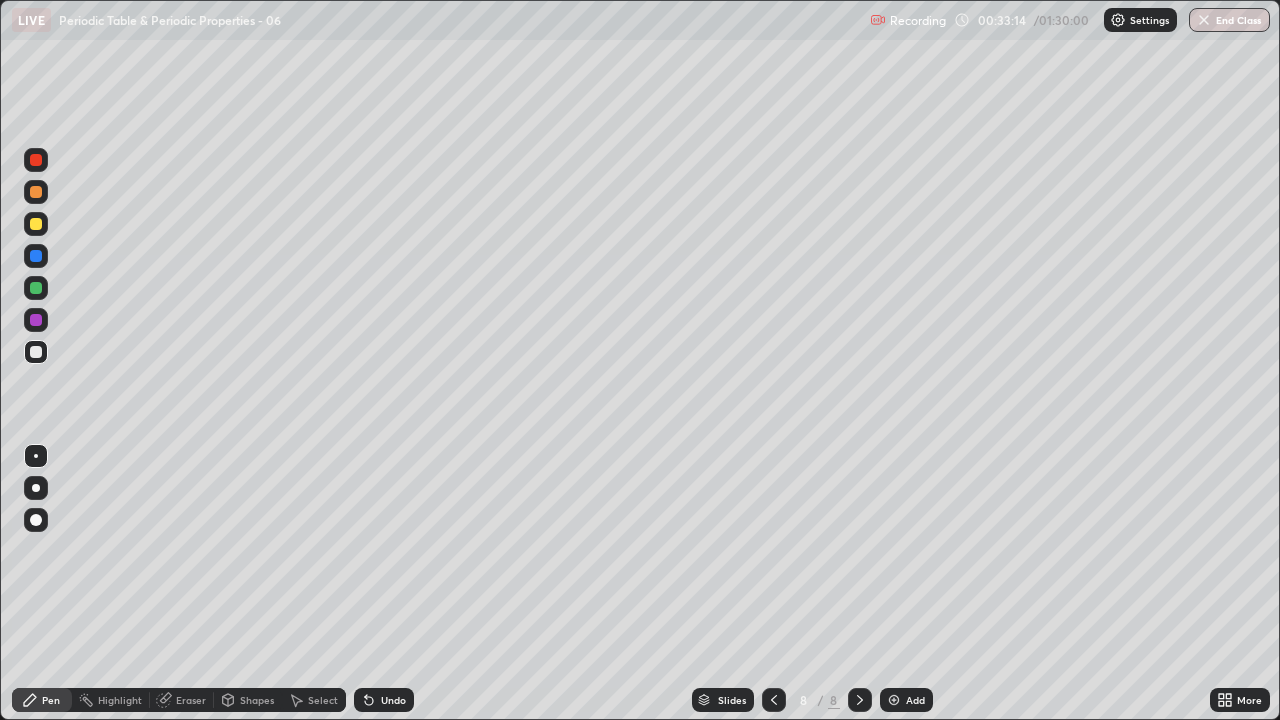 click at bounding box center [894, 700] 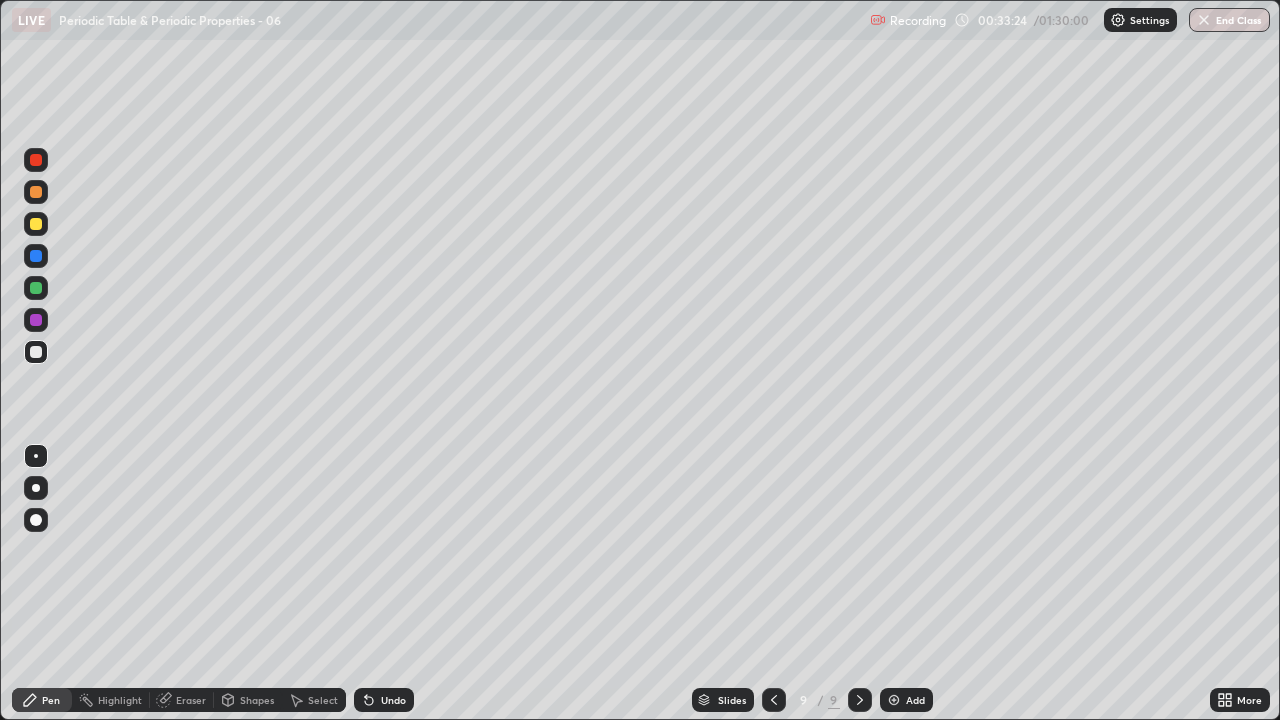 click 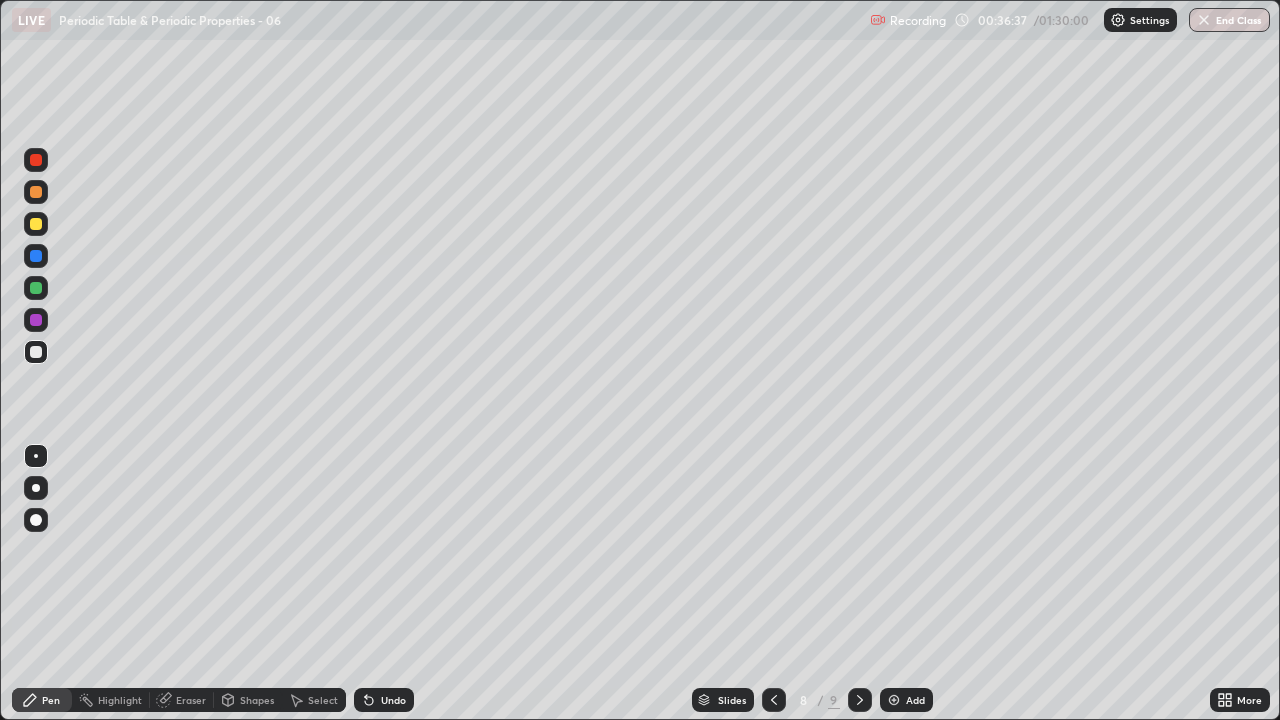 click 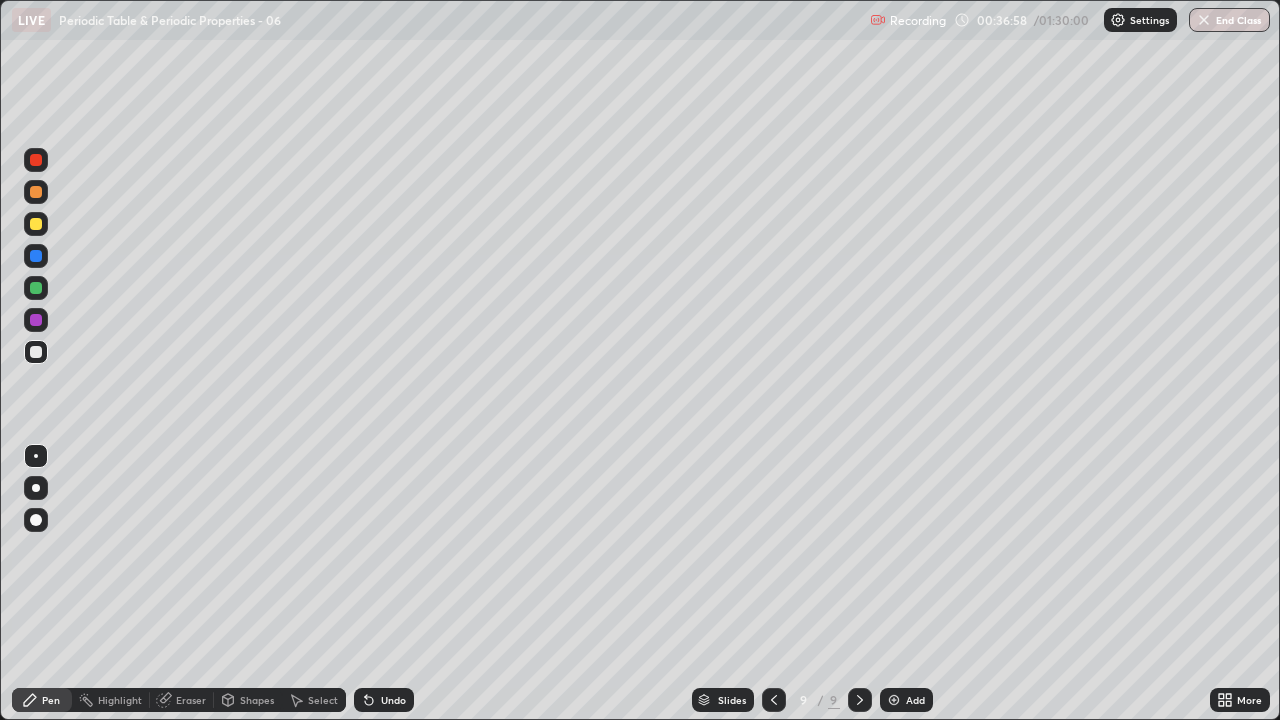 click on "Undo" at bounding box center (393, 700) 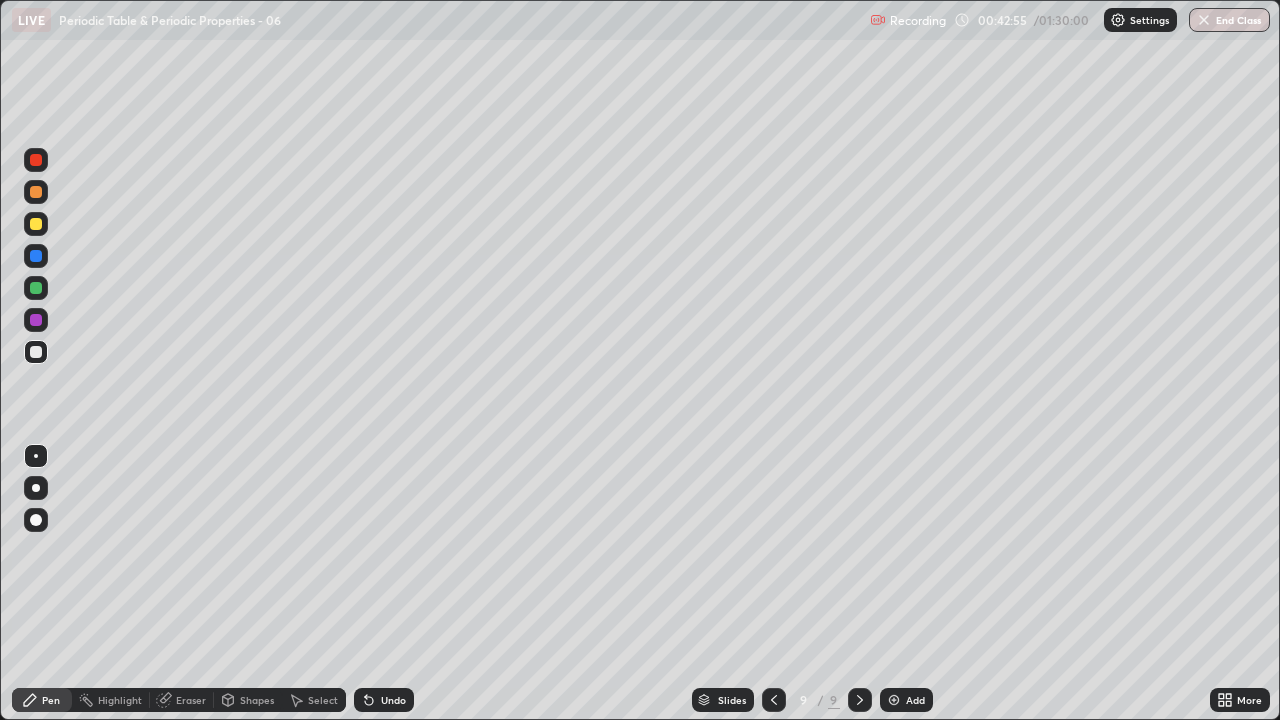 click on "Eraser" at bounding box center (191, 700) 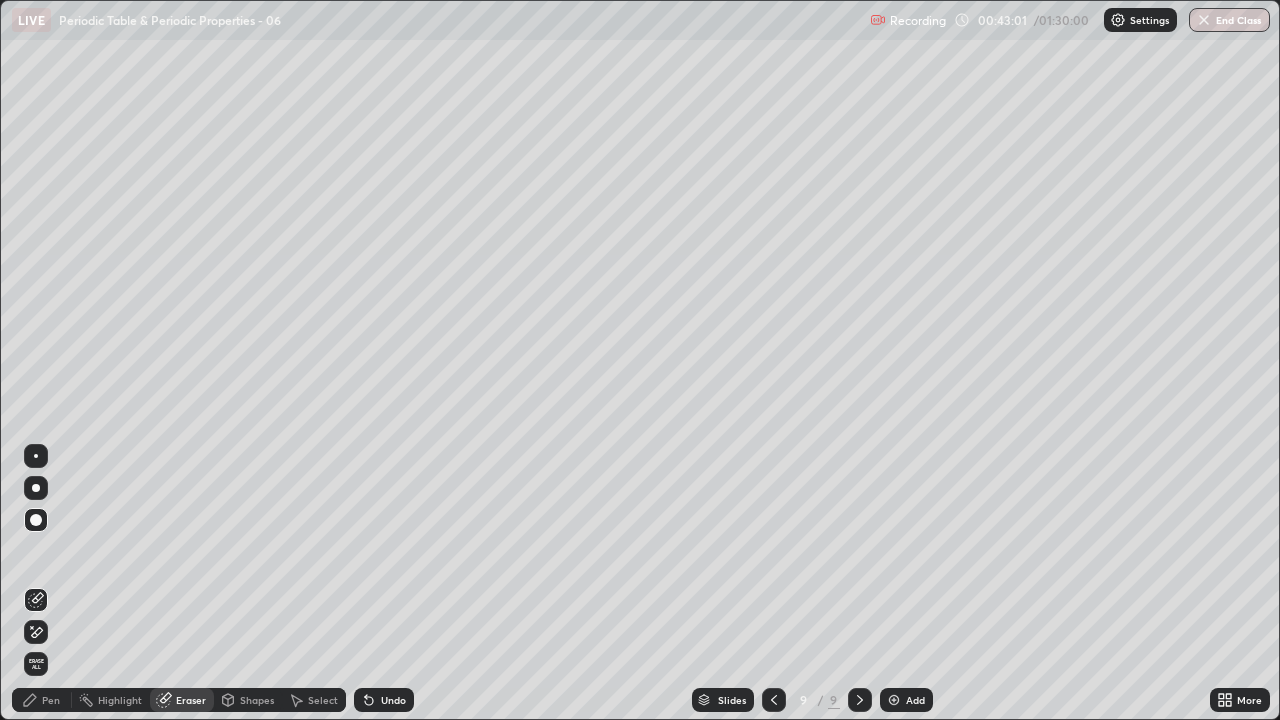 click 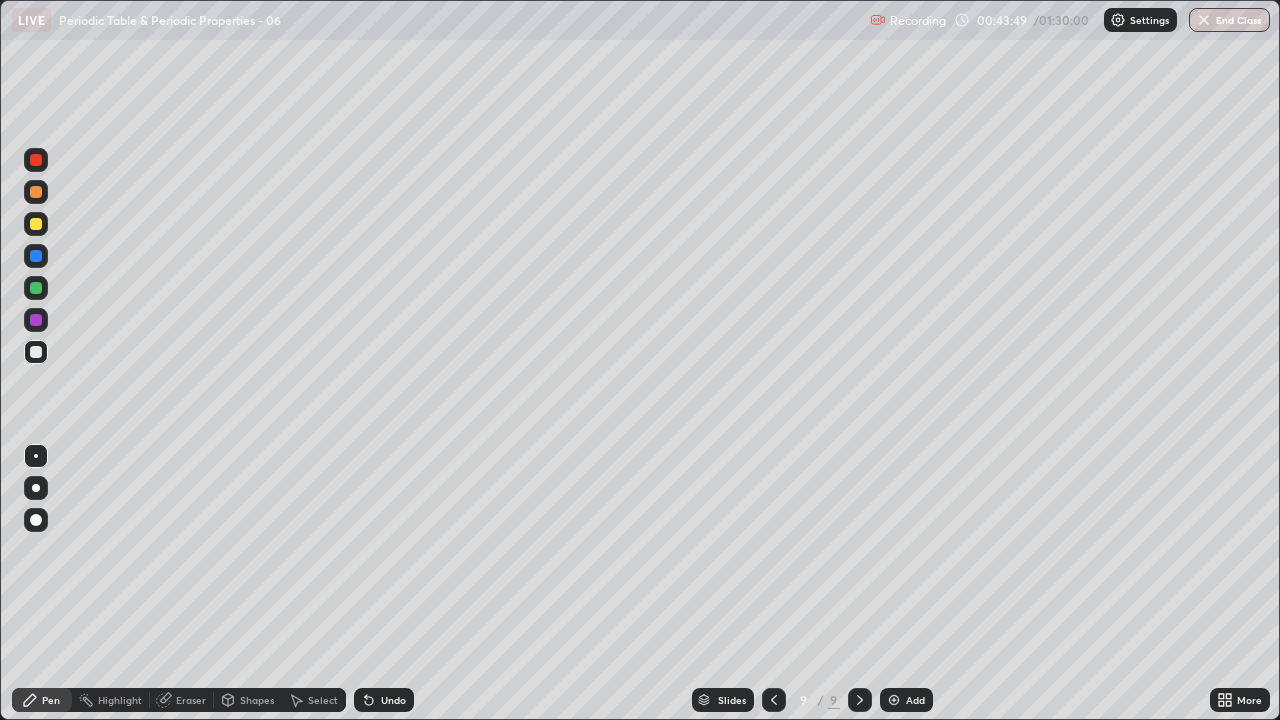 click 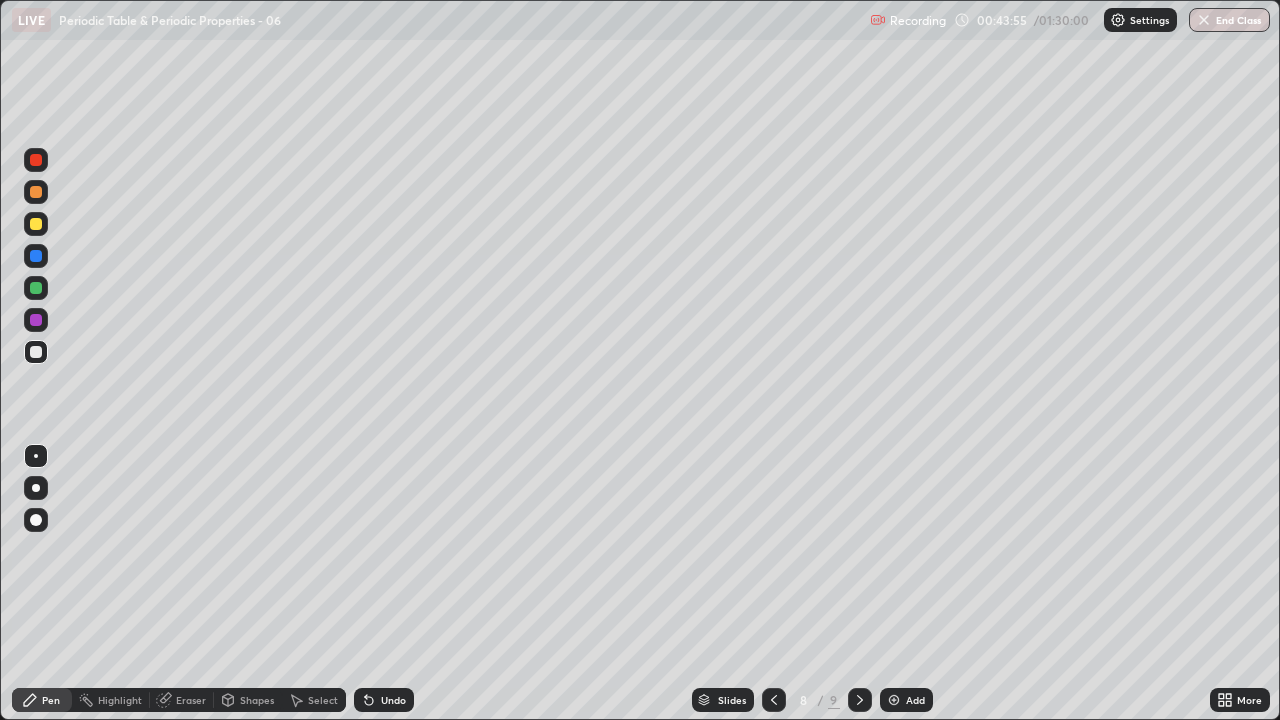click 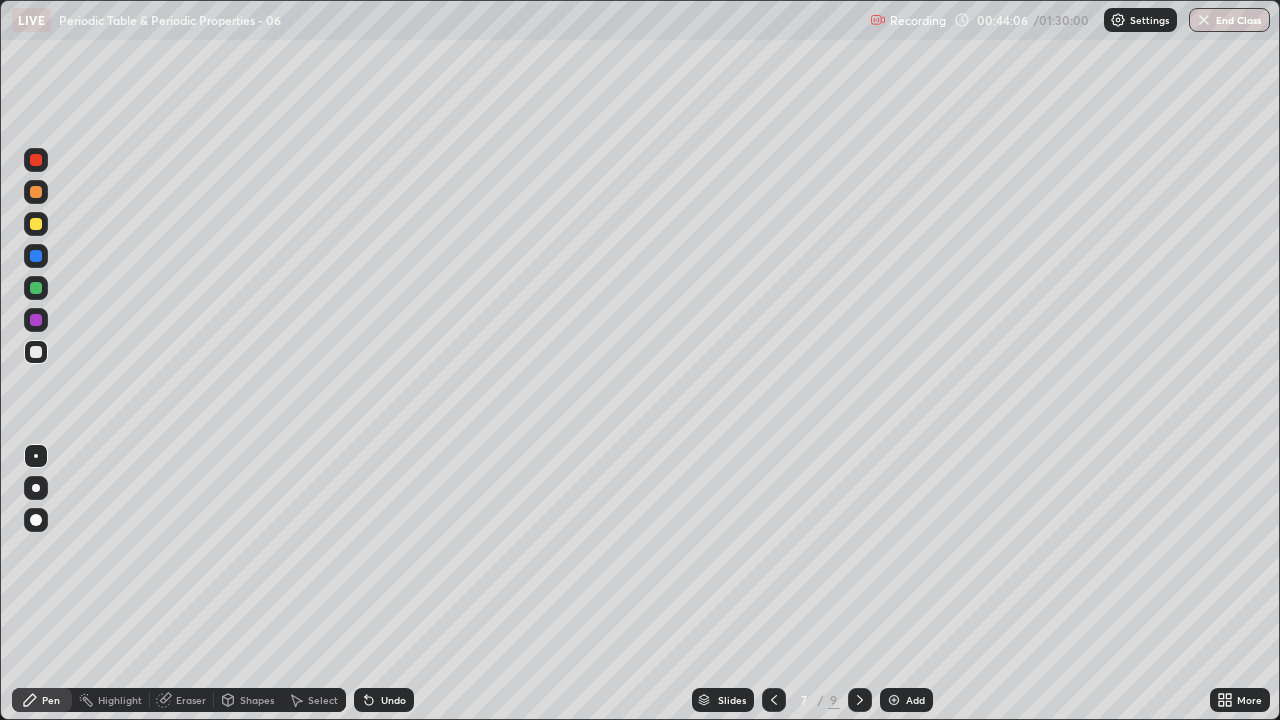click 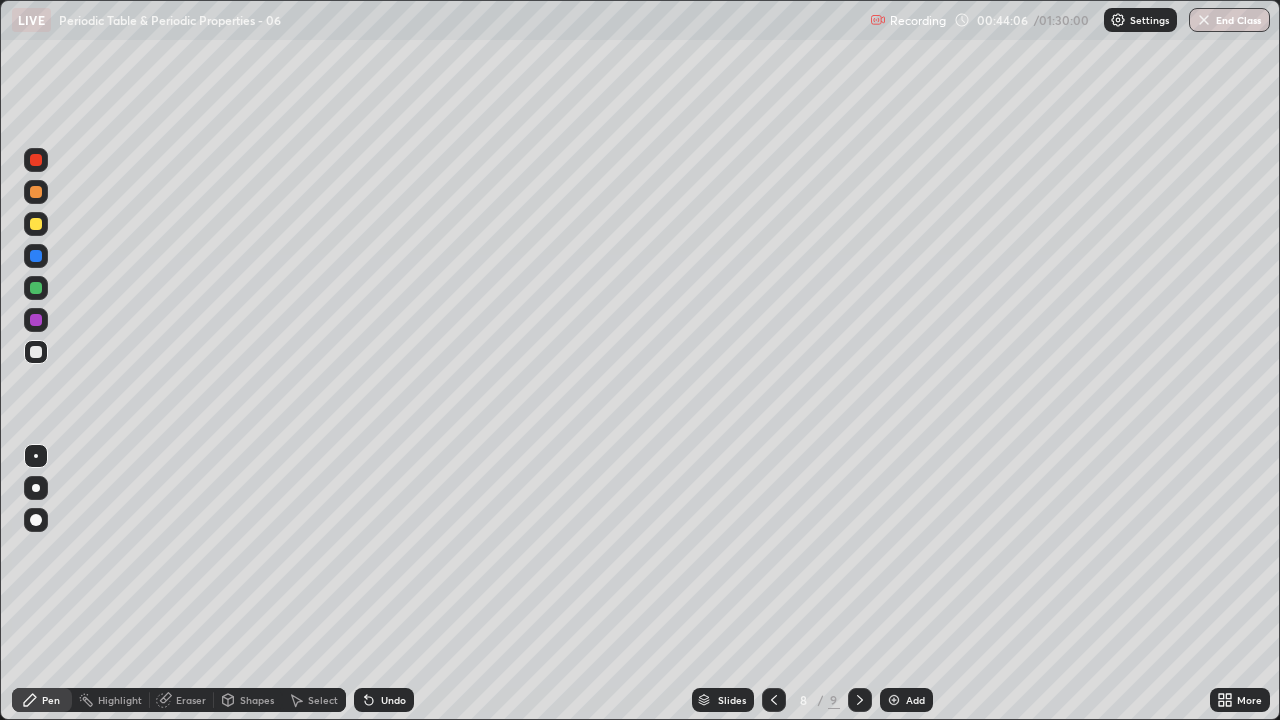 click 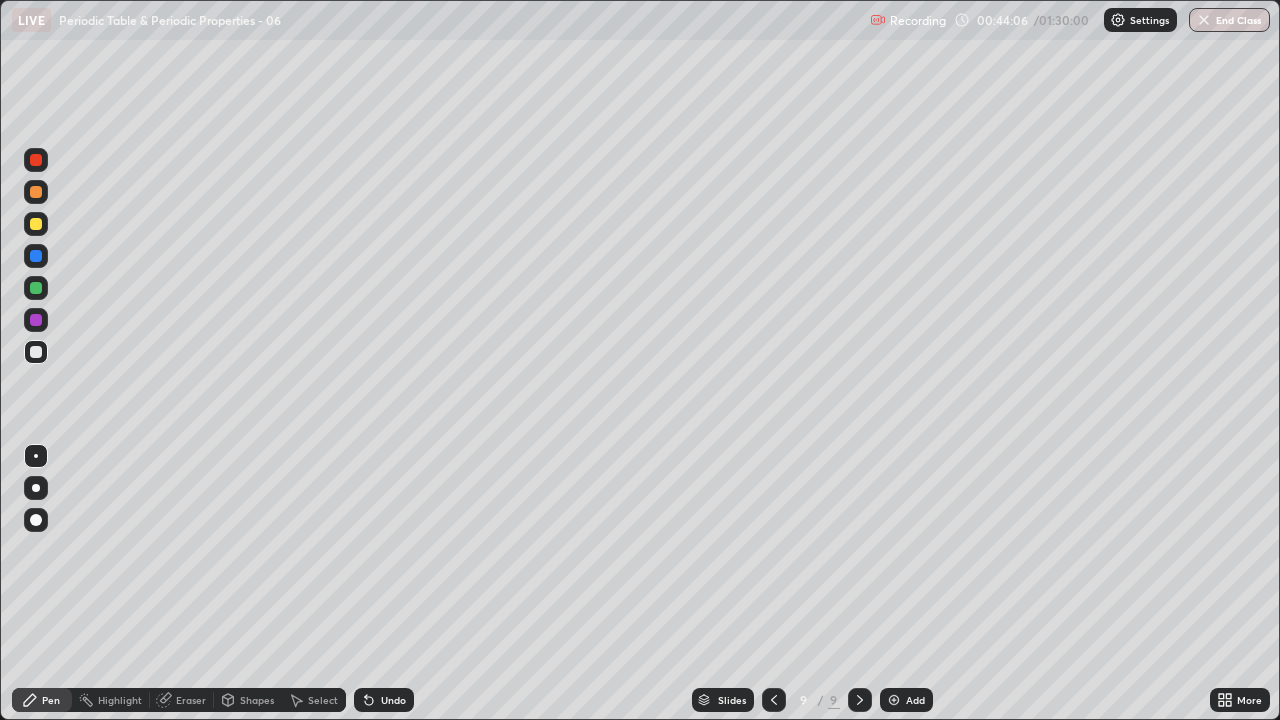 click 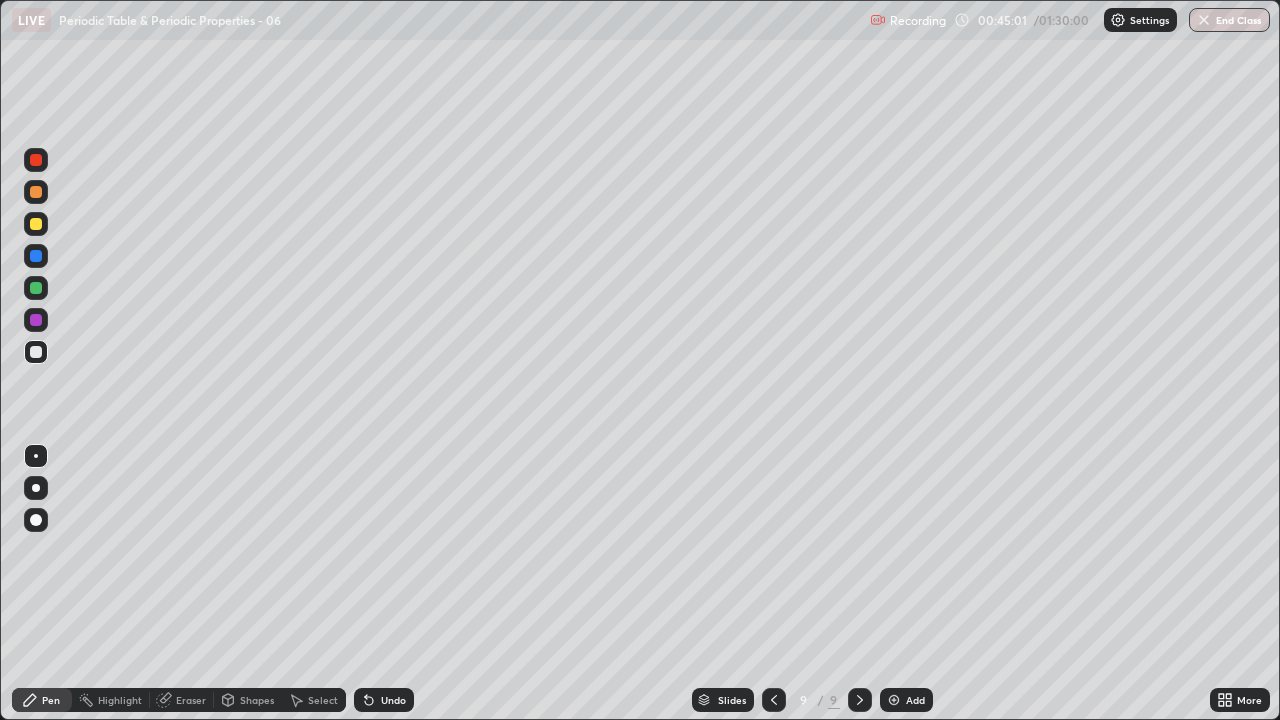 click on "Undo" at bounding box center (393, 700) 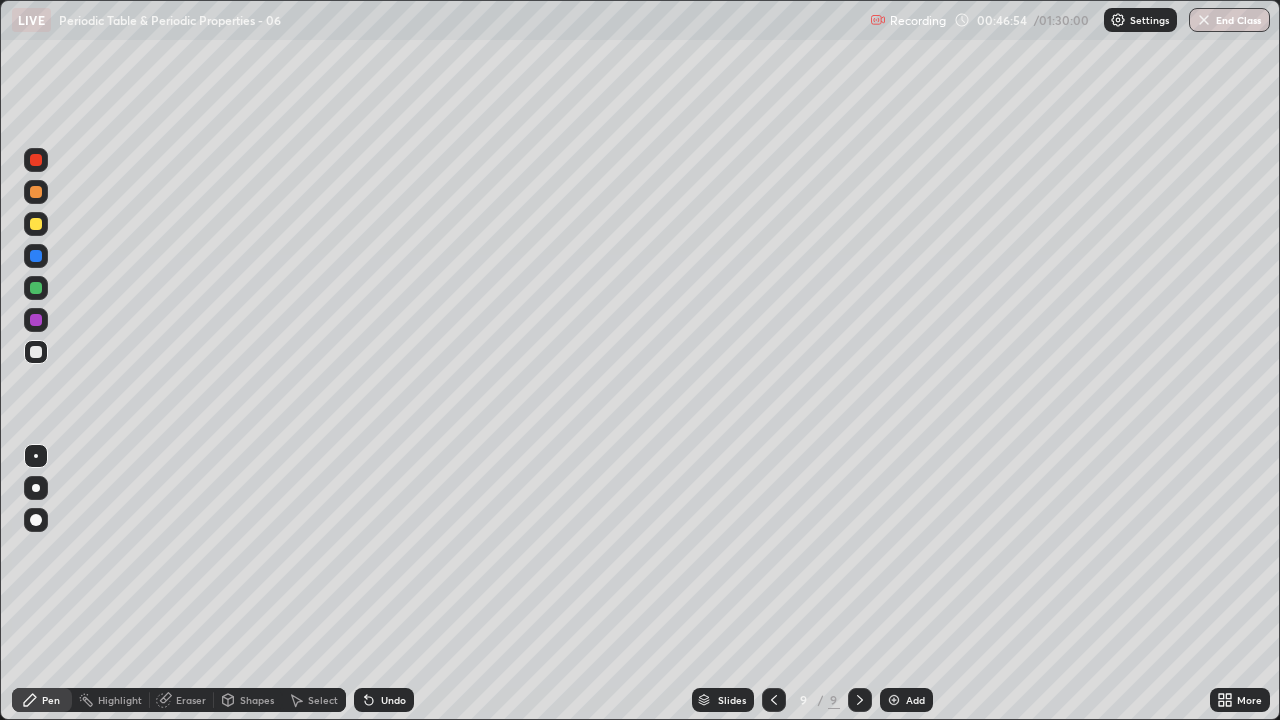 click on "Undo" at bounding box center (384, 700) 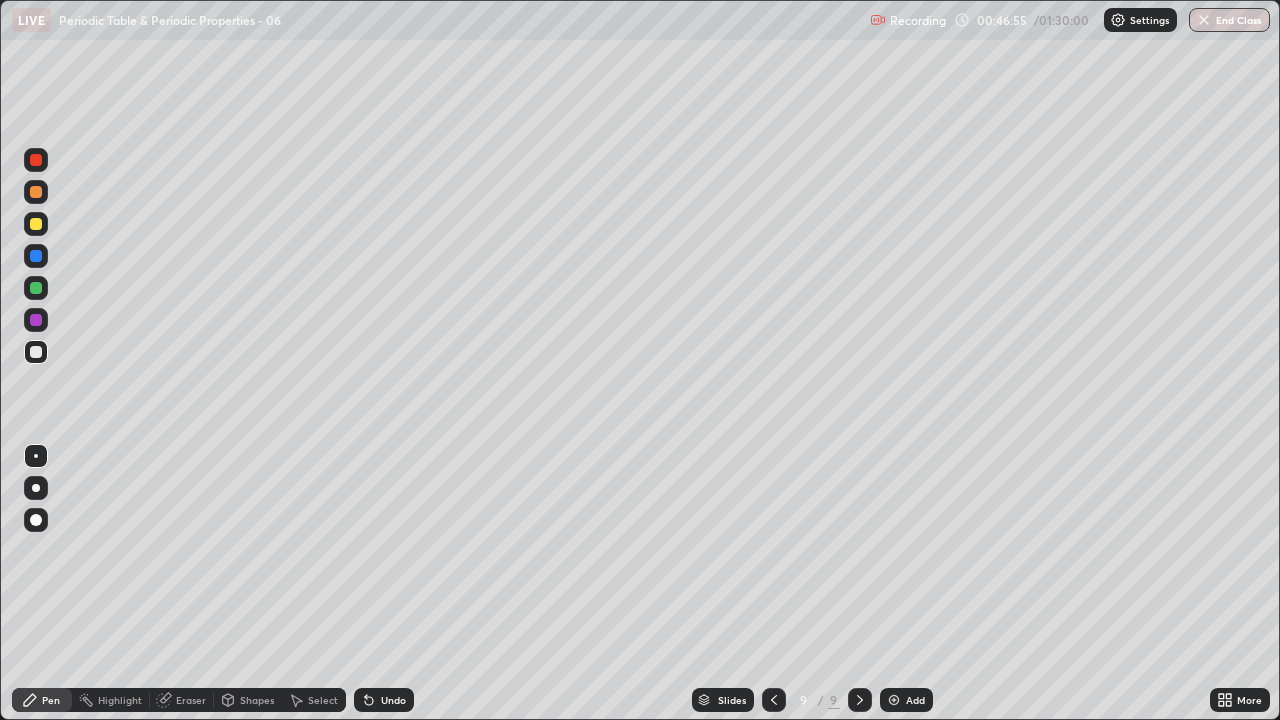 click on "Undo" at bounding box center [384, 700] 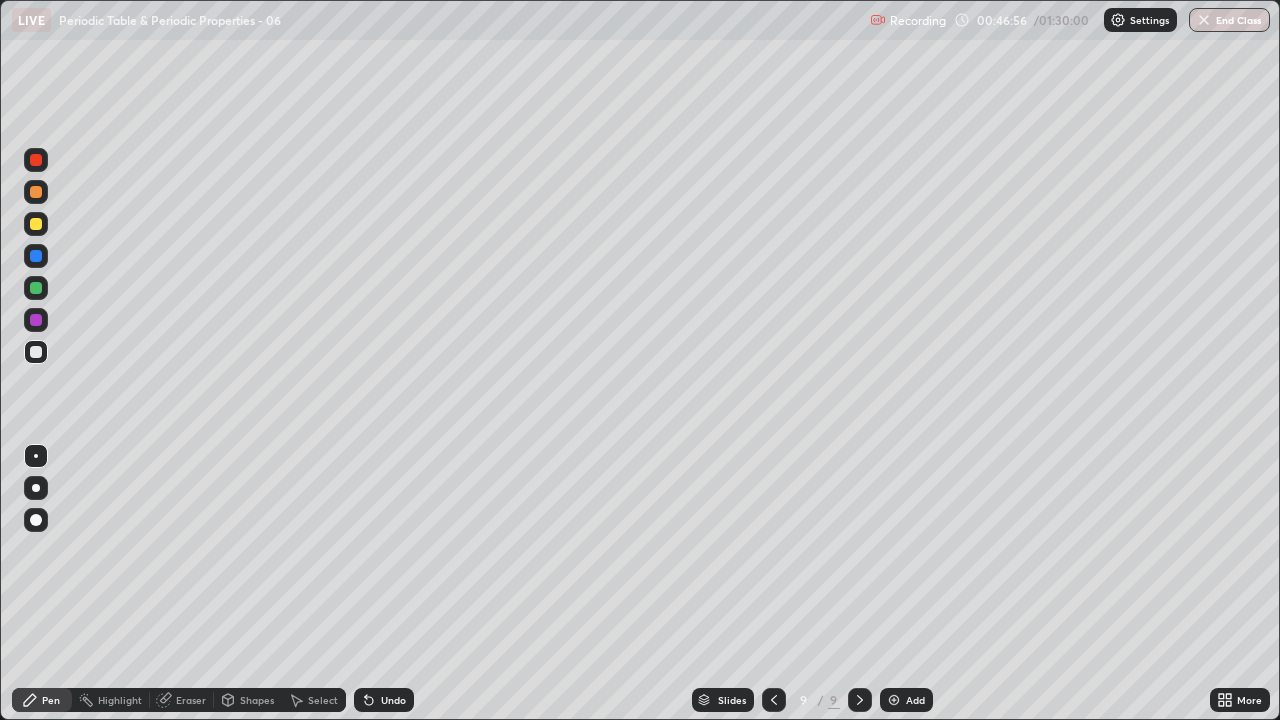 click on "Undo" at bounding box center [384, 700] 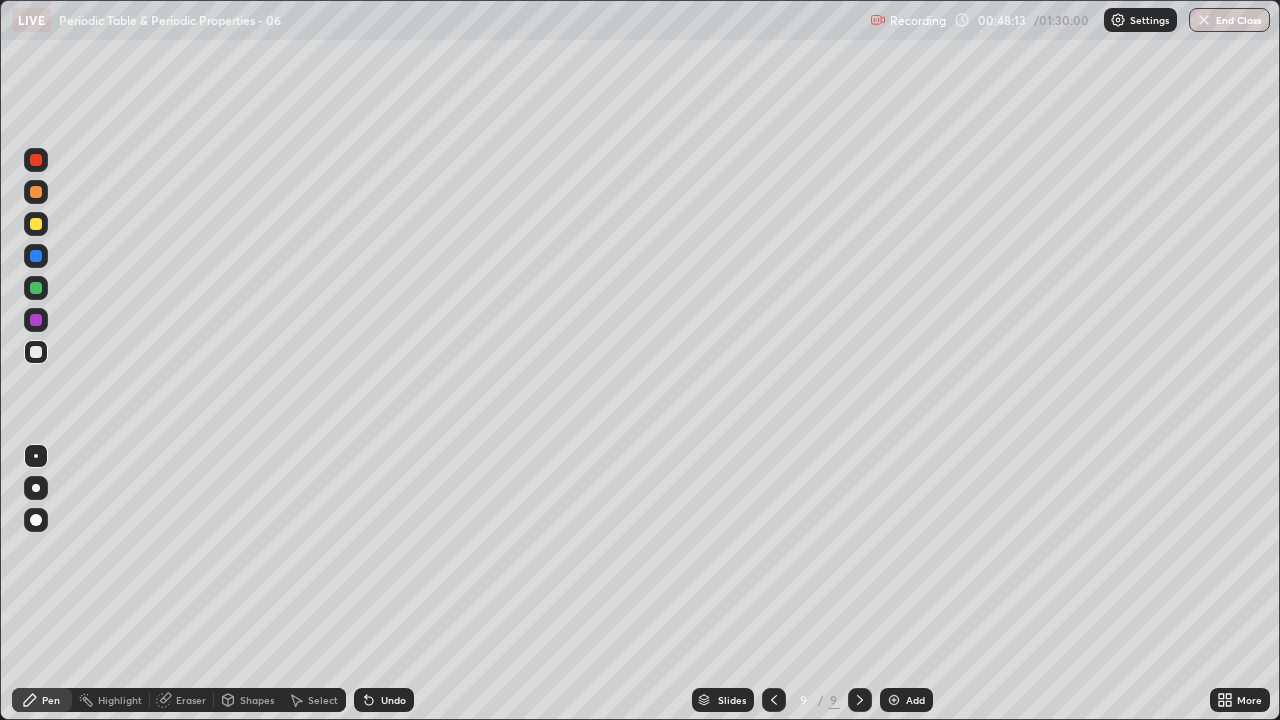 click at bounding box center [894, 700] 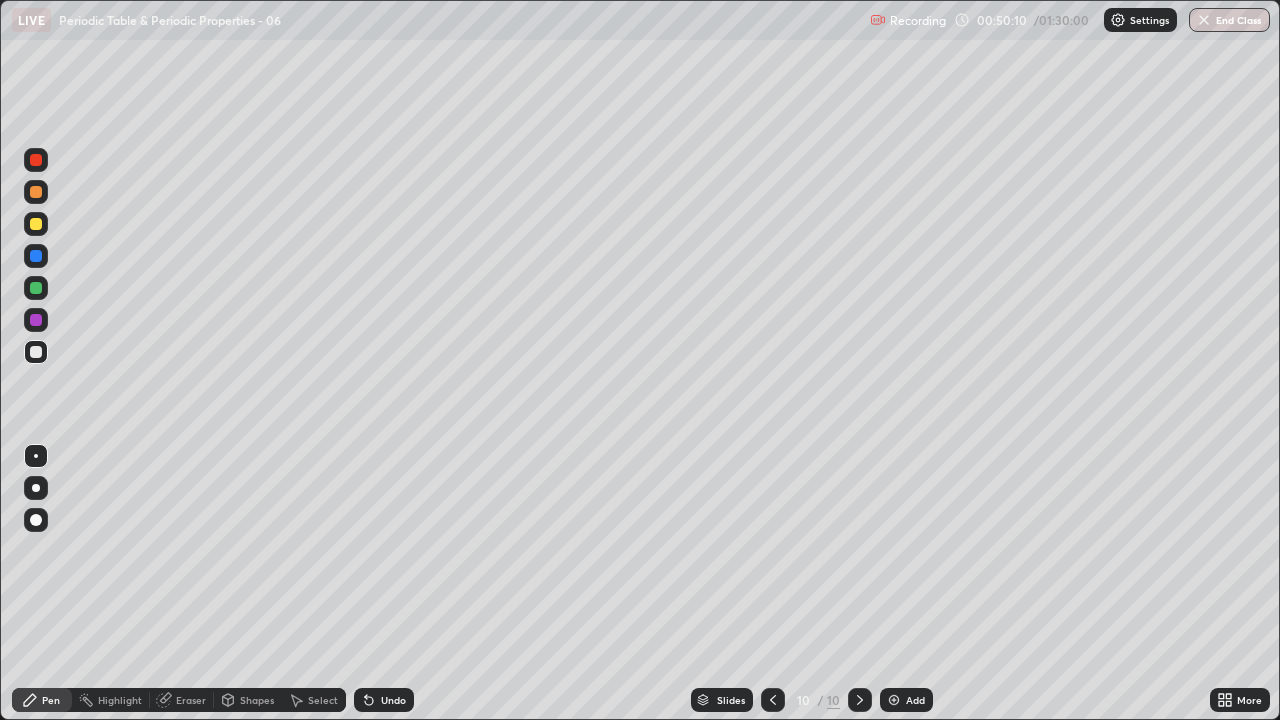 click on "Undo" at bounding box center (393, 700) 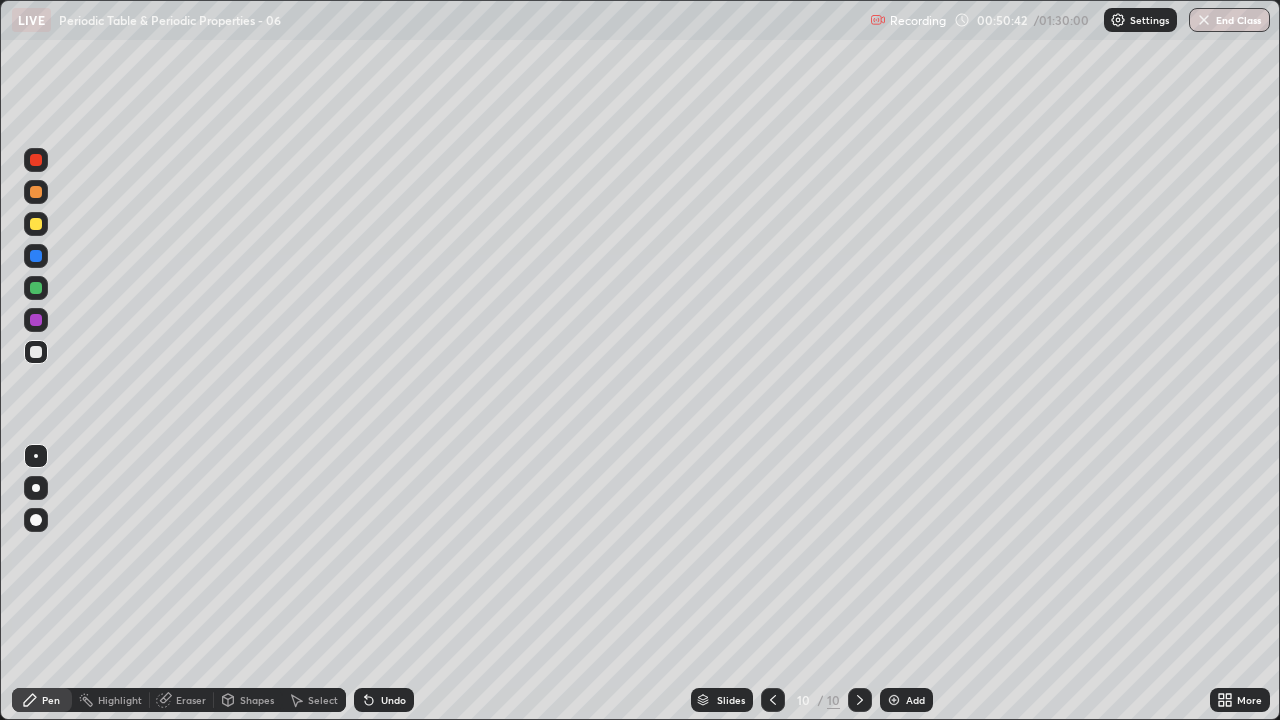 click 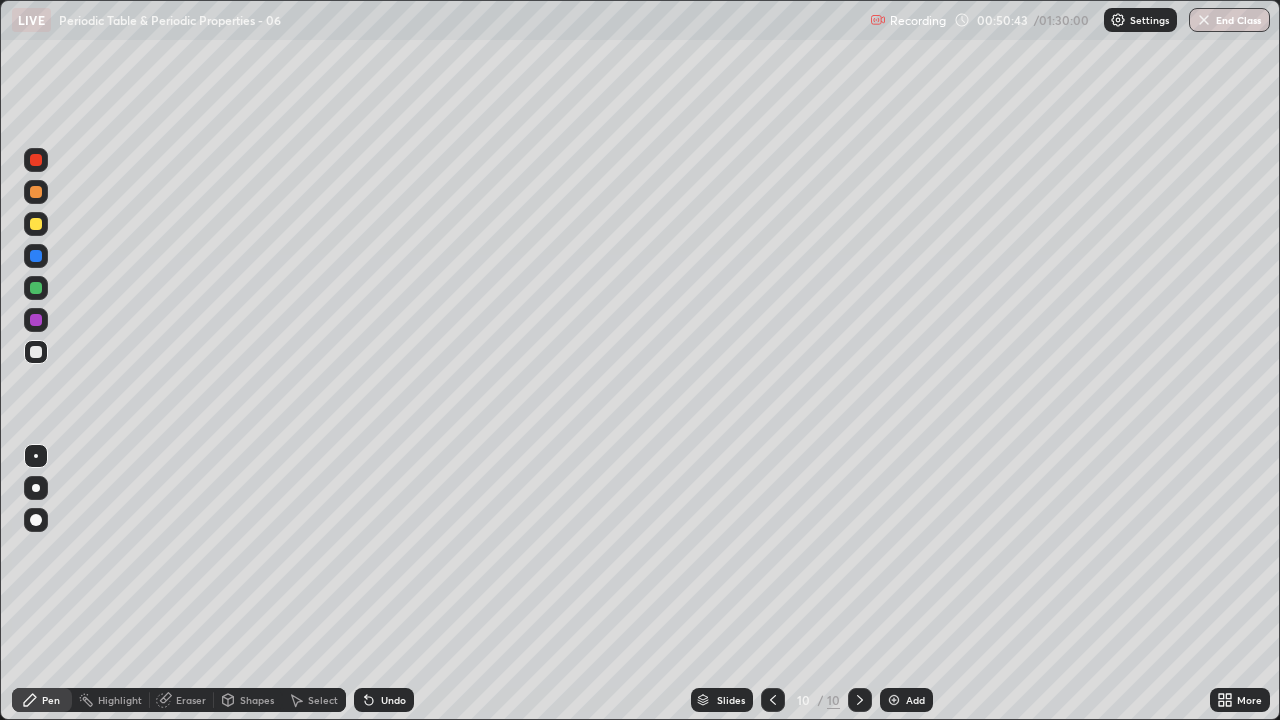 click 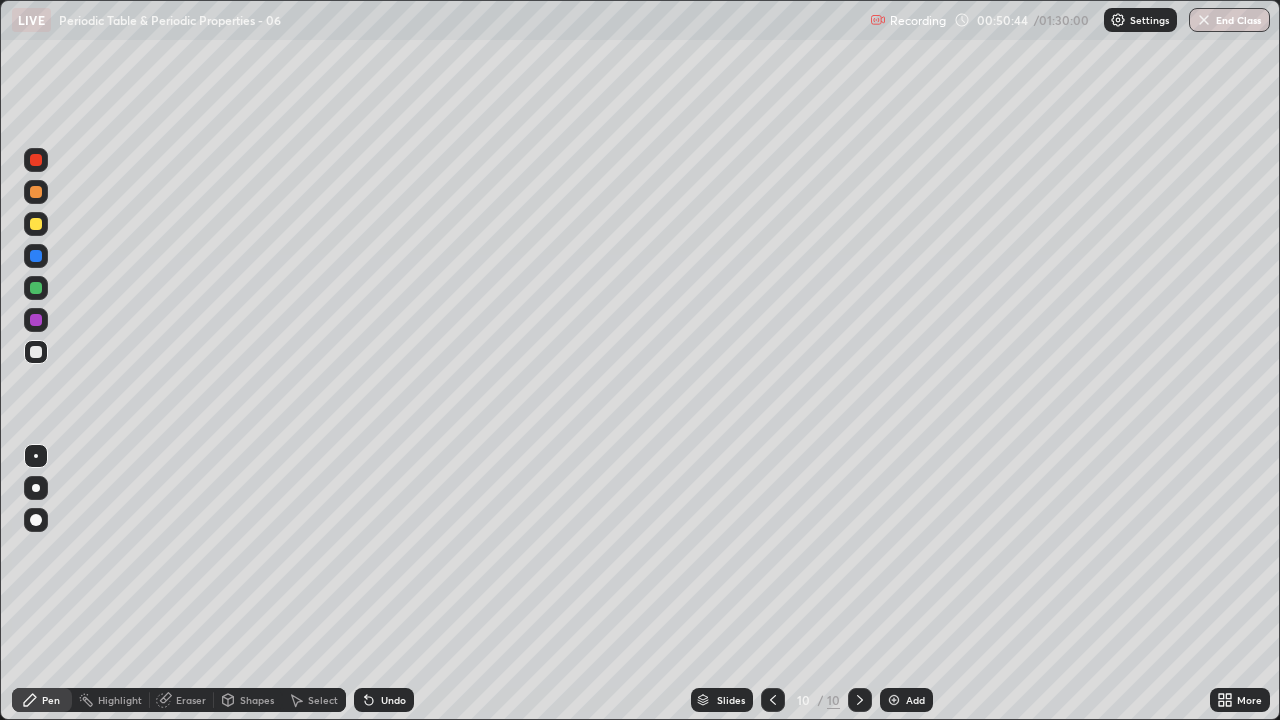 click on "Undo" at bounding box center [393, 700] 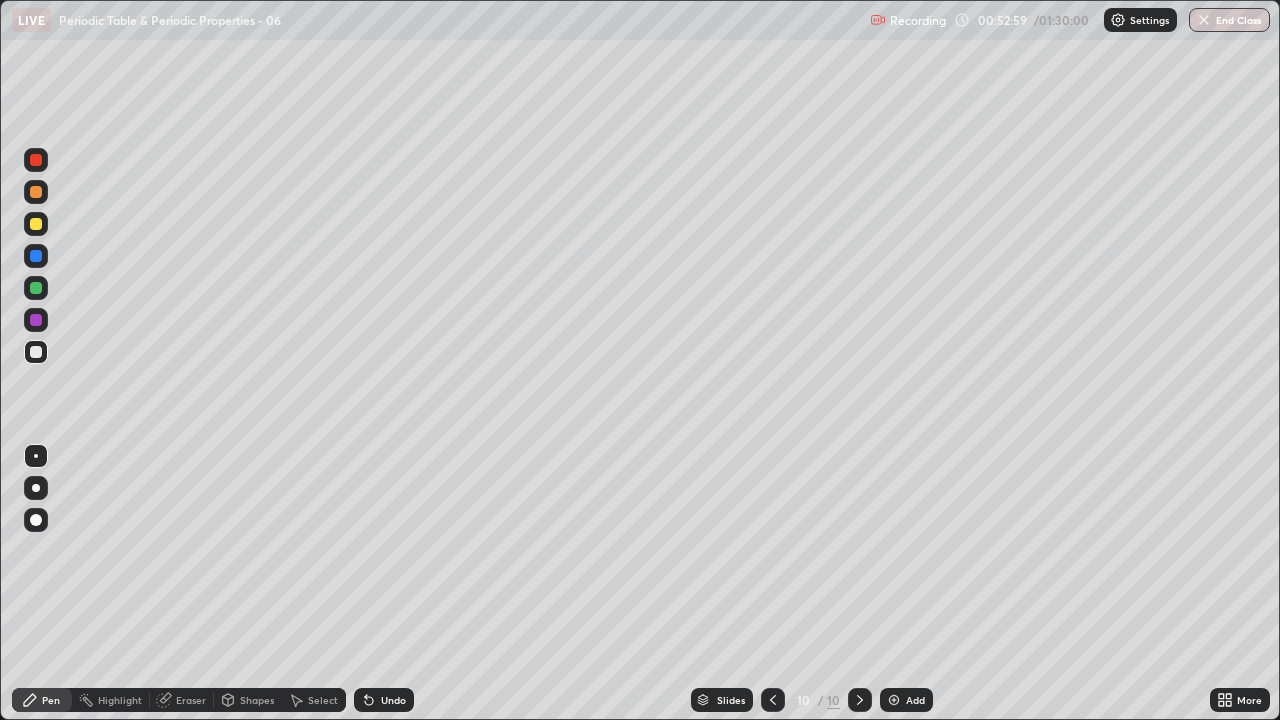 click on "Select" at bounding box center (323, 700) 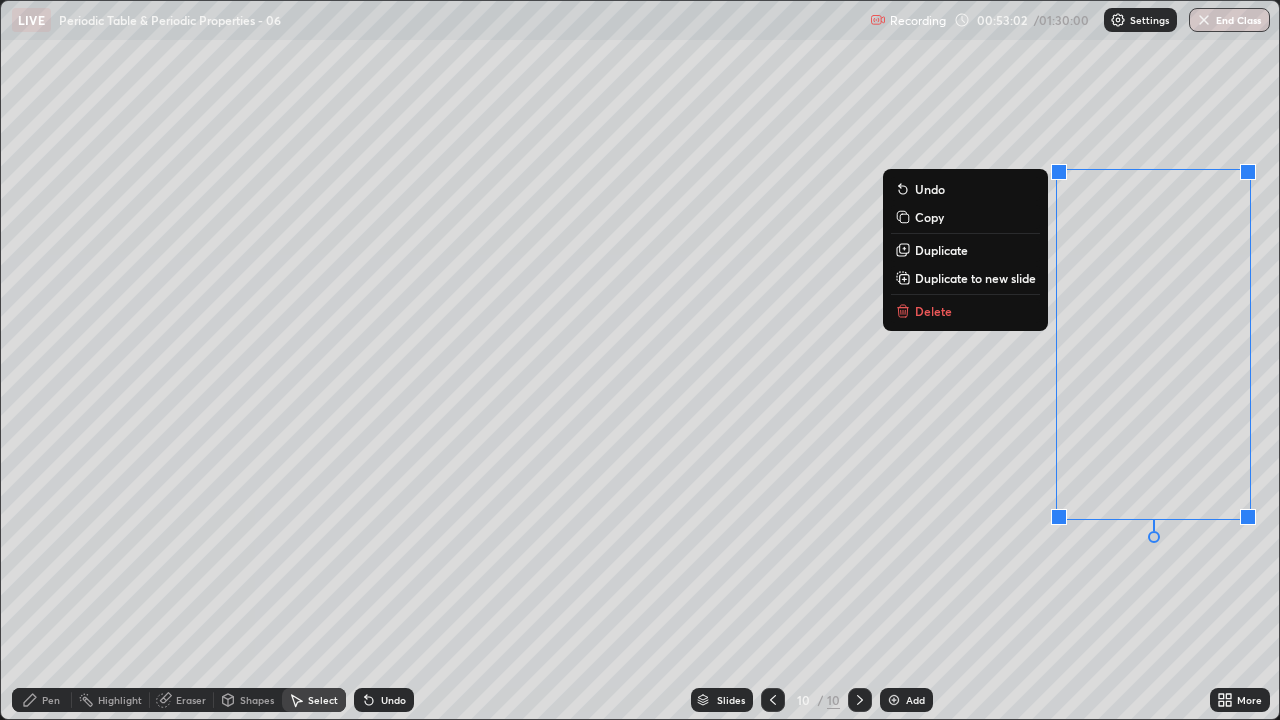 click on "Delete" at bounding box center [965, 311] 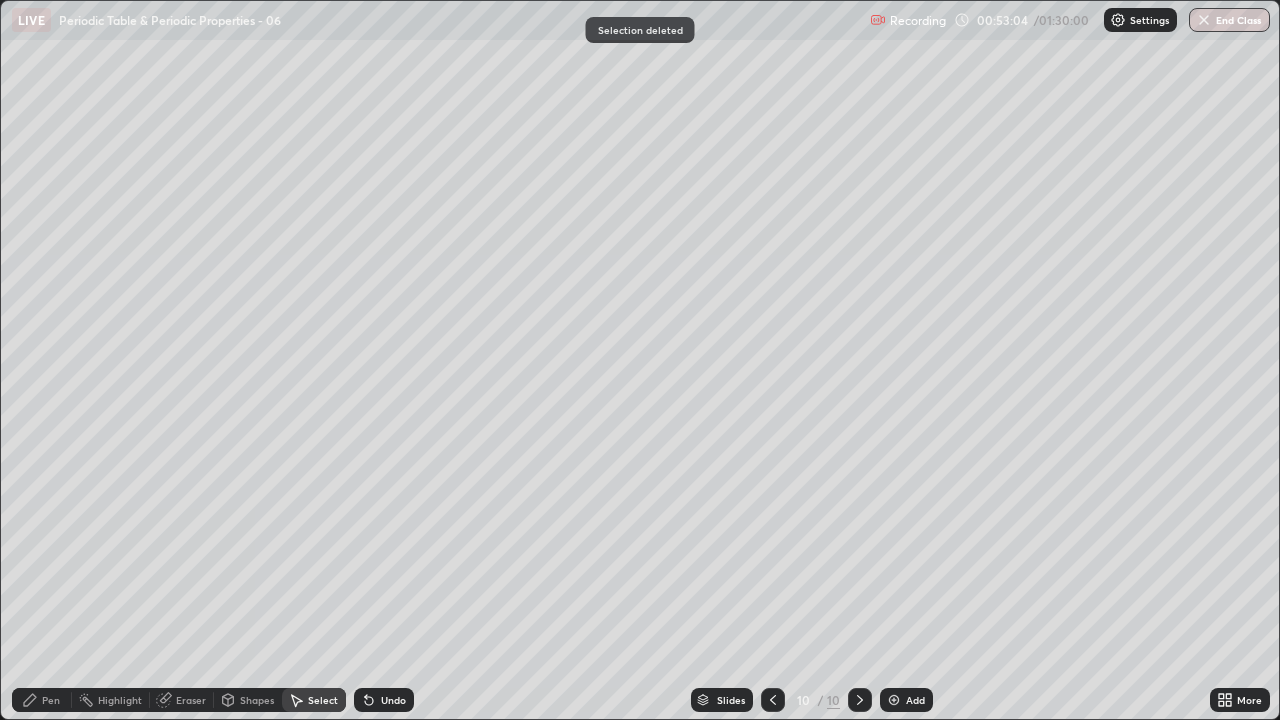 click on "Pen" at bounding box center (51, 700) 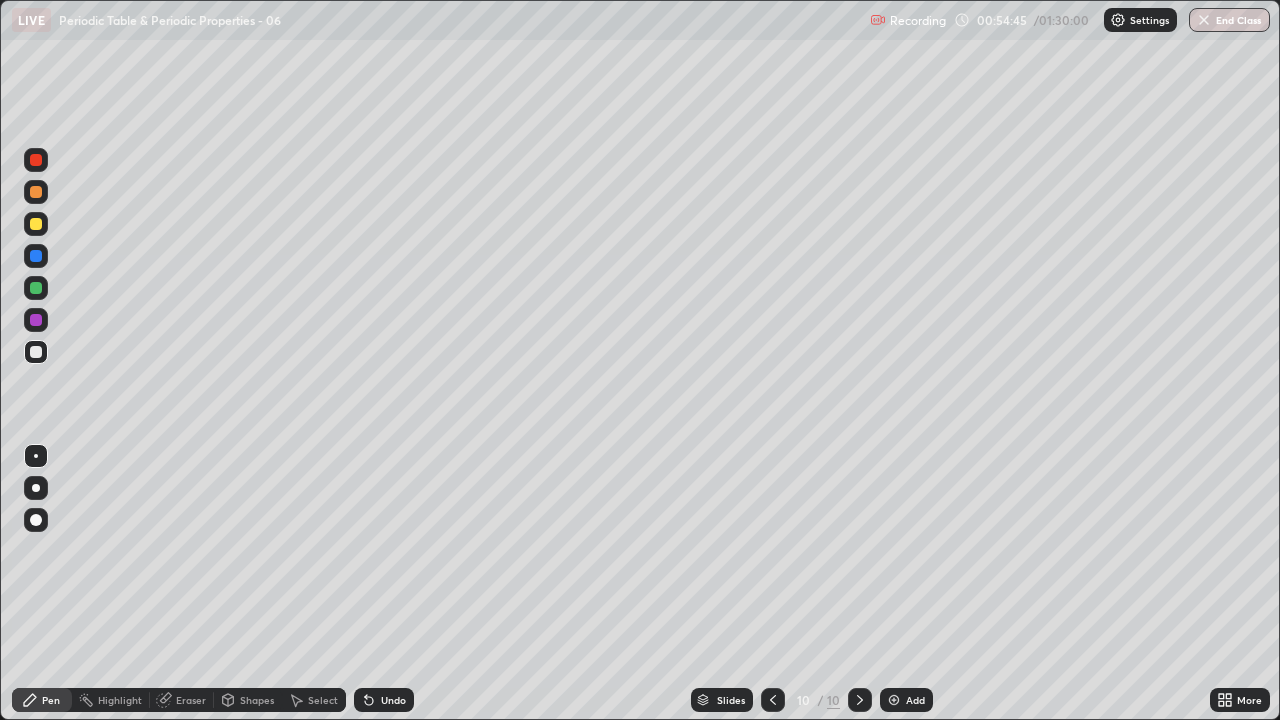 click at bounding box center (894, 700) 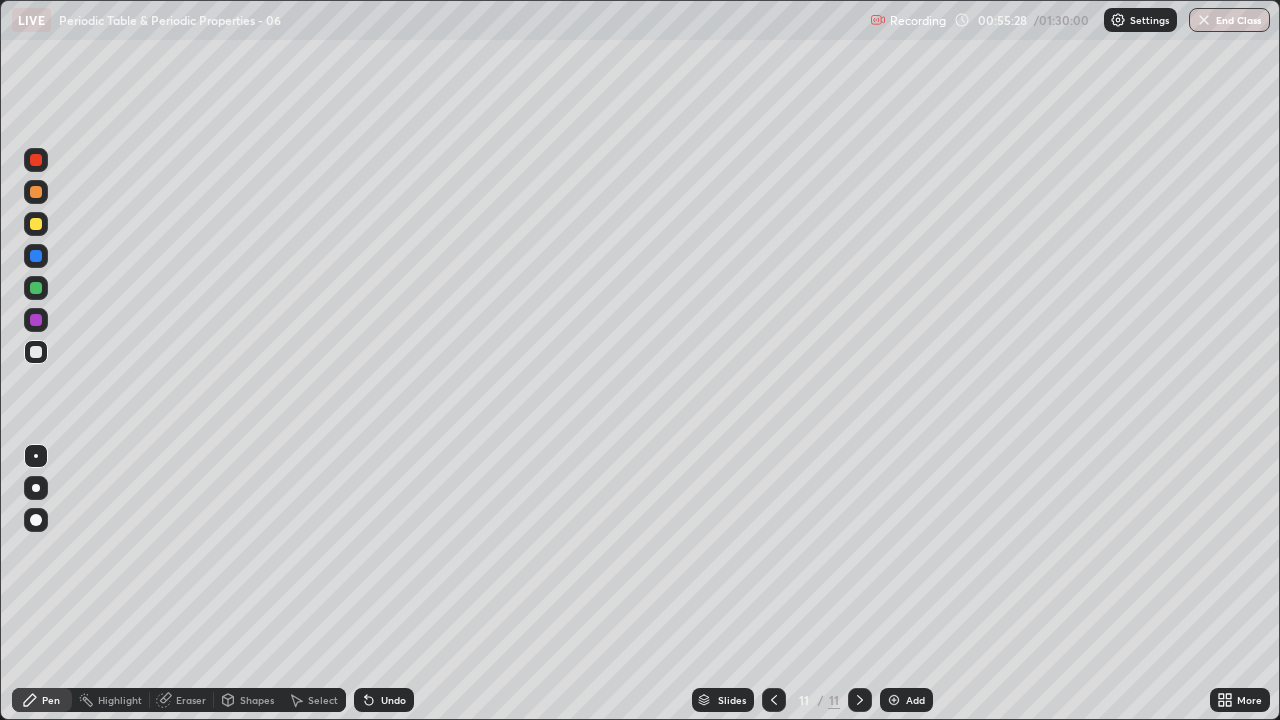 click at bounding box center (36, 224) 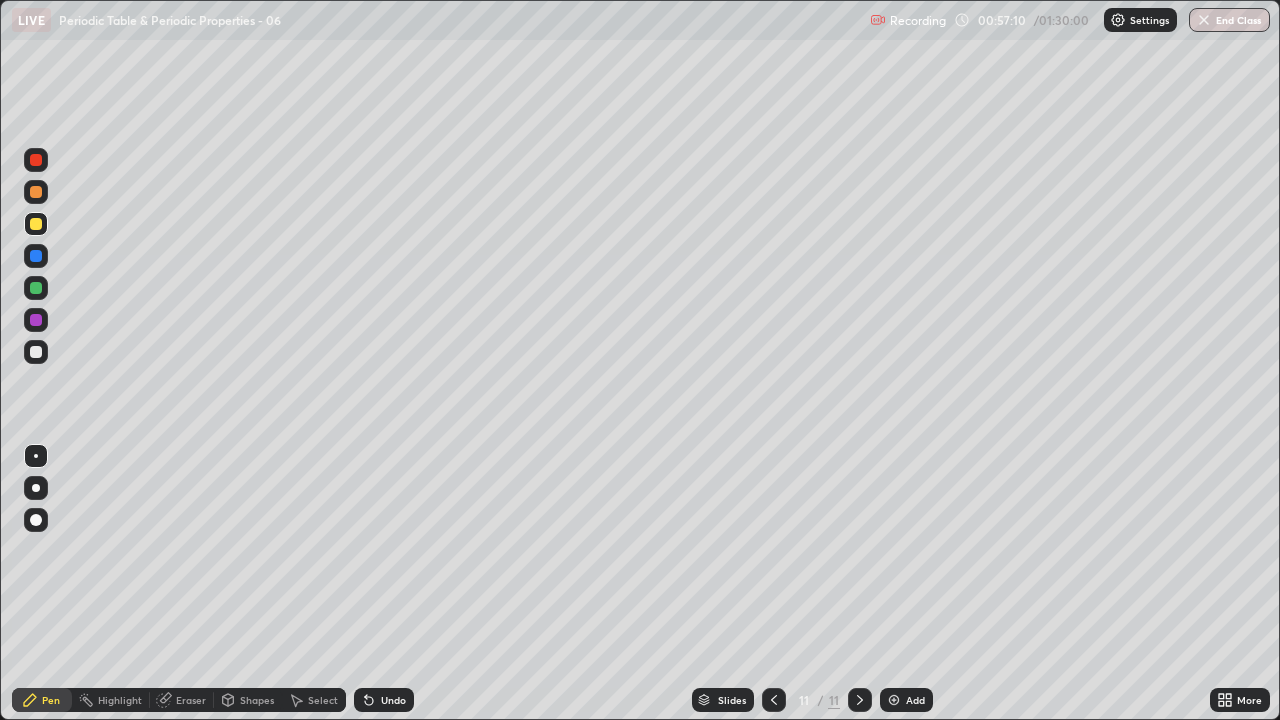 click on "Setting up your live class" at bounding box center [640, 360] 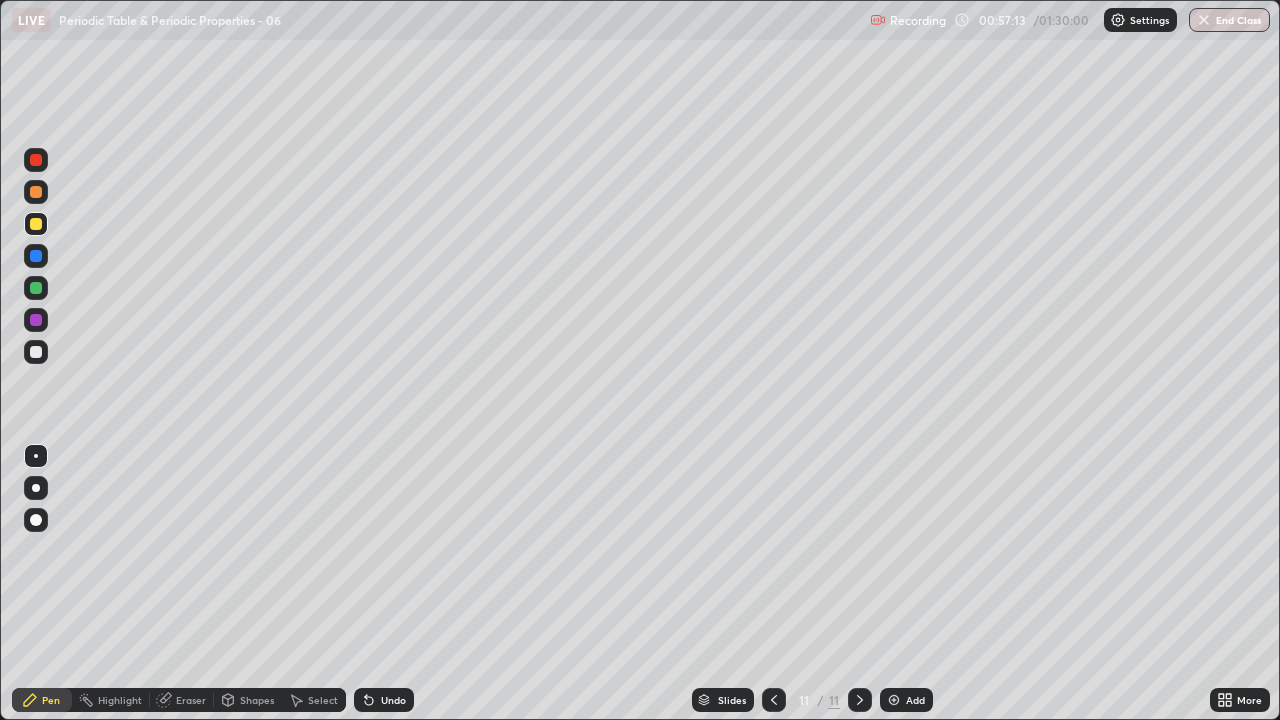 click on "Eraser" at bounding box center (191, 700) 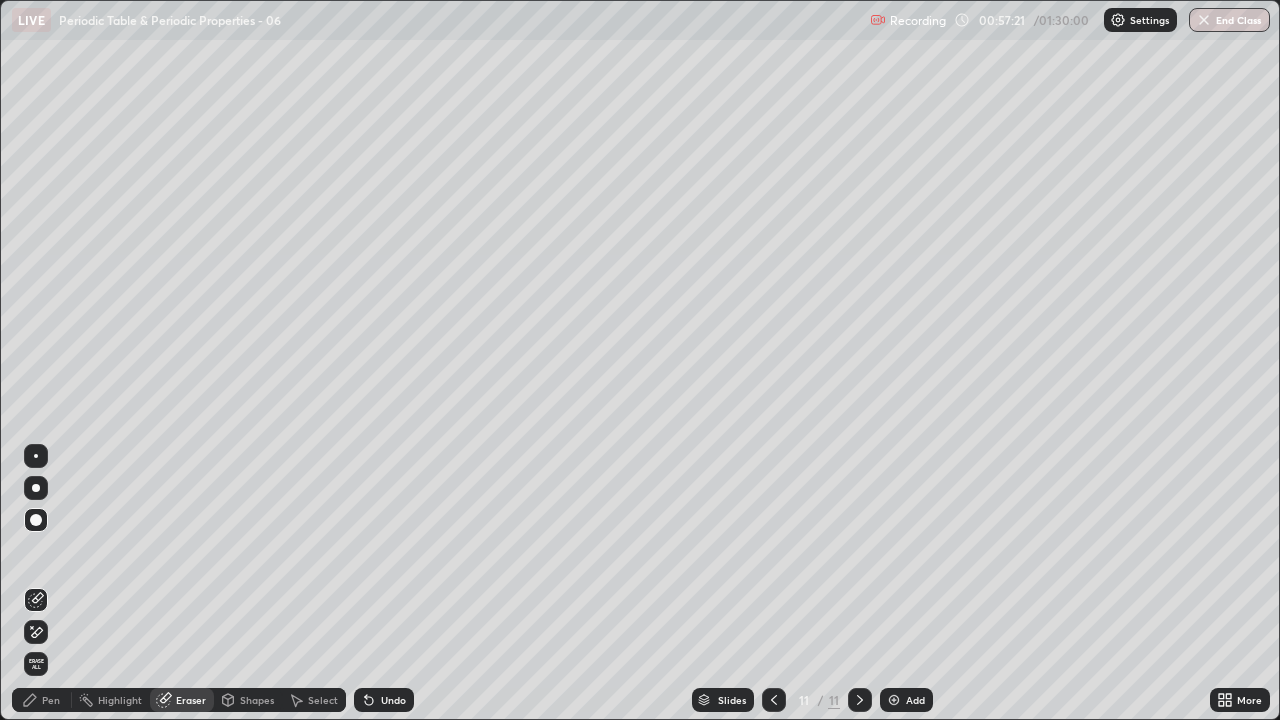 click on "Pen" at bounding box center [51, 700] 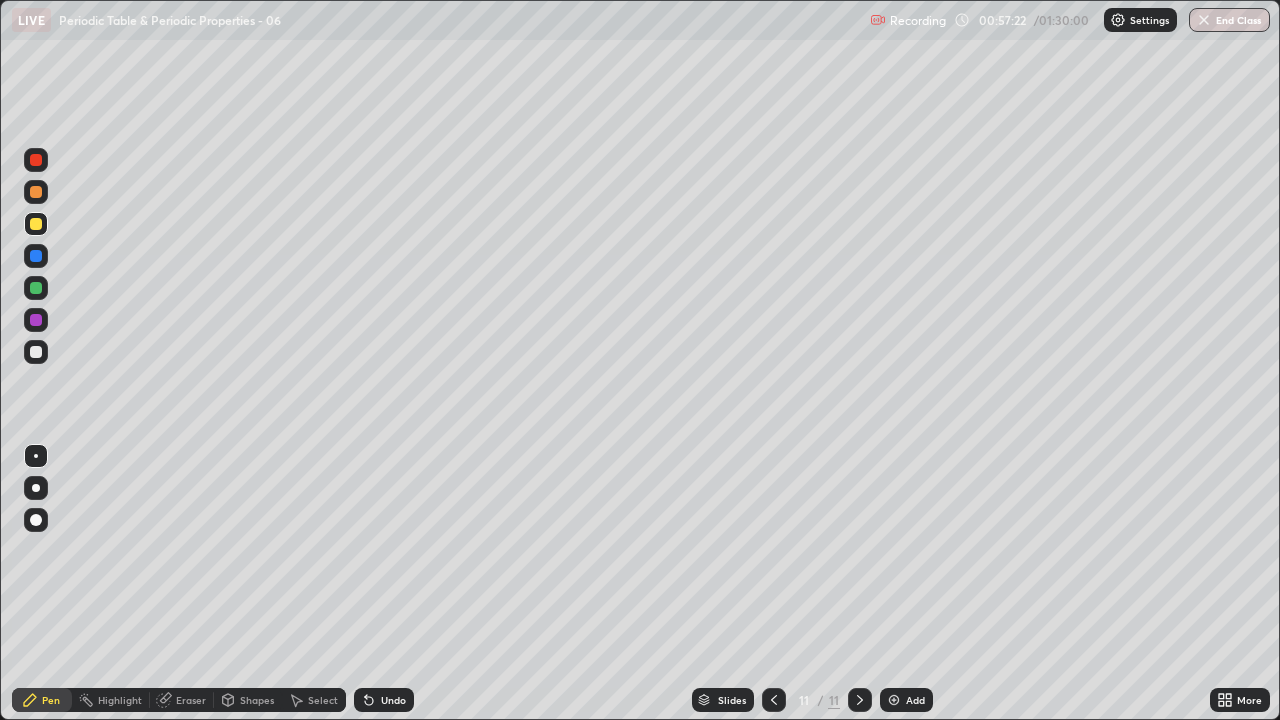 click at bounding box center [36, 352] 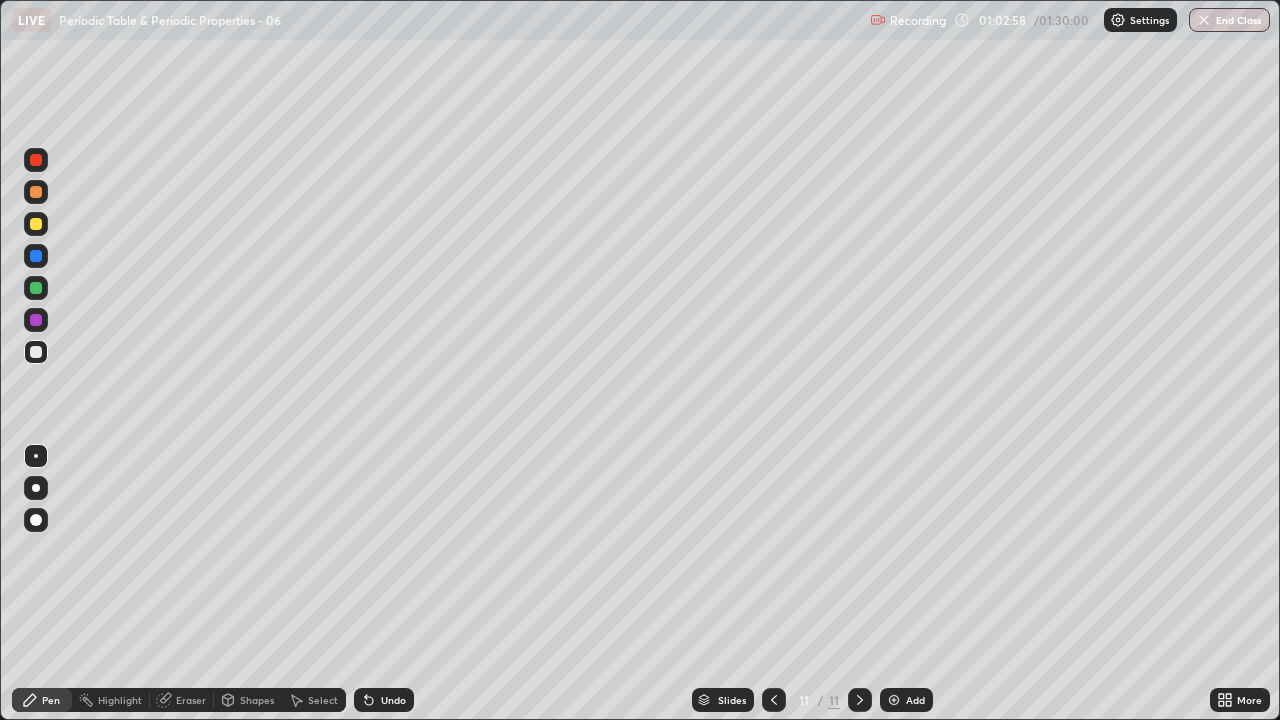 click on "Slides" at bounding box center (732, 700) 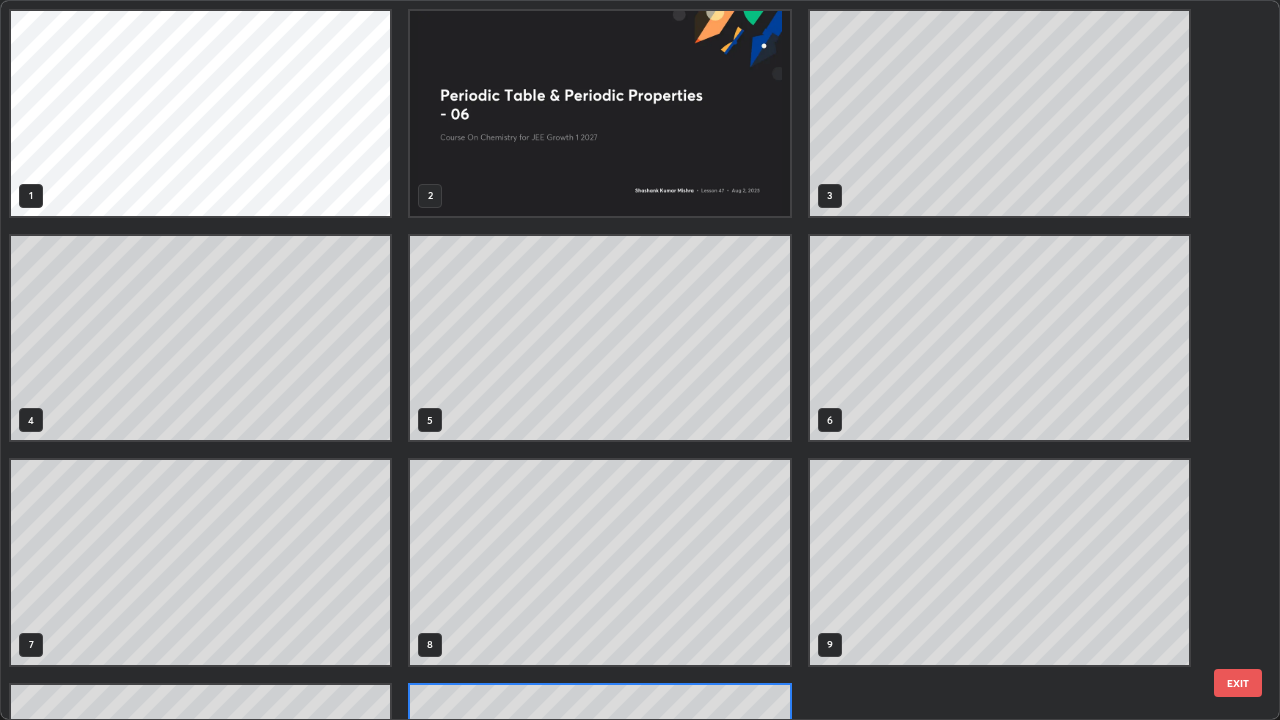 scroll, scrollTop: 180, scrollLeft: 0, axis: vertical 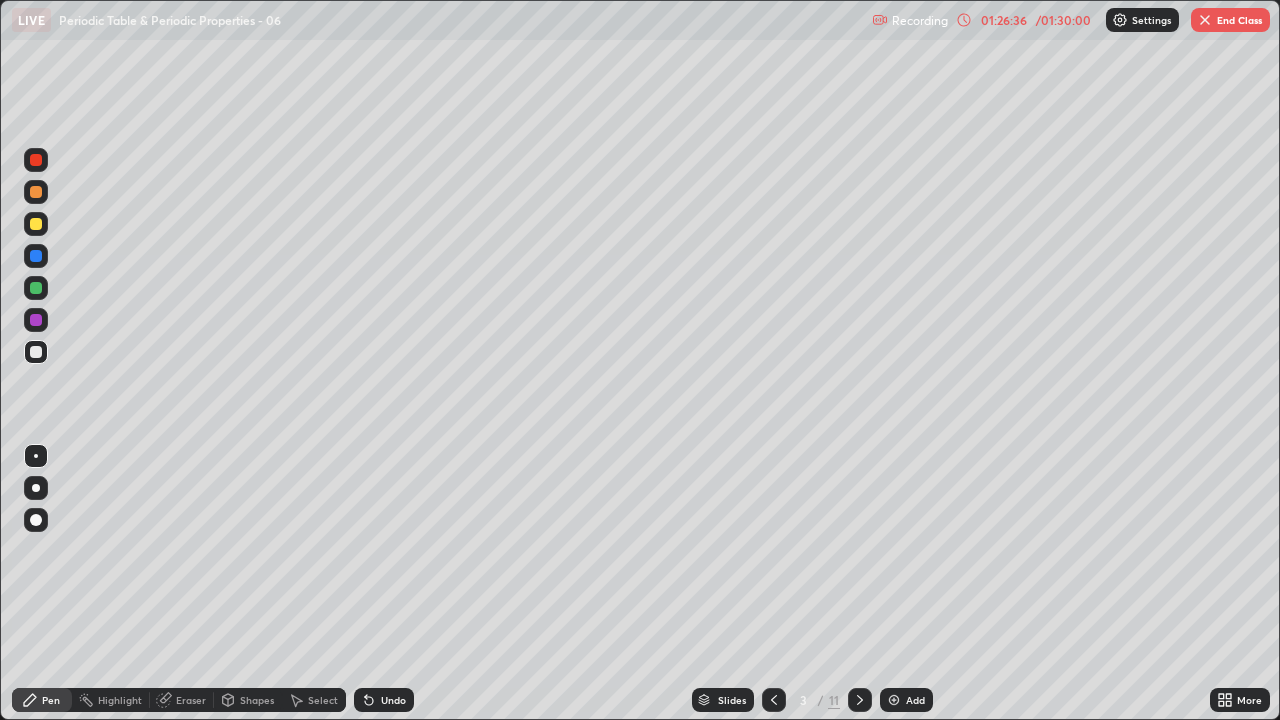 click on "More" at bounding box center (1249, 700) 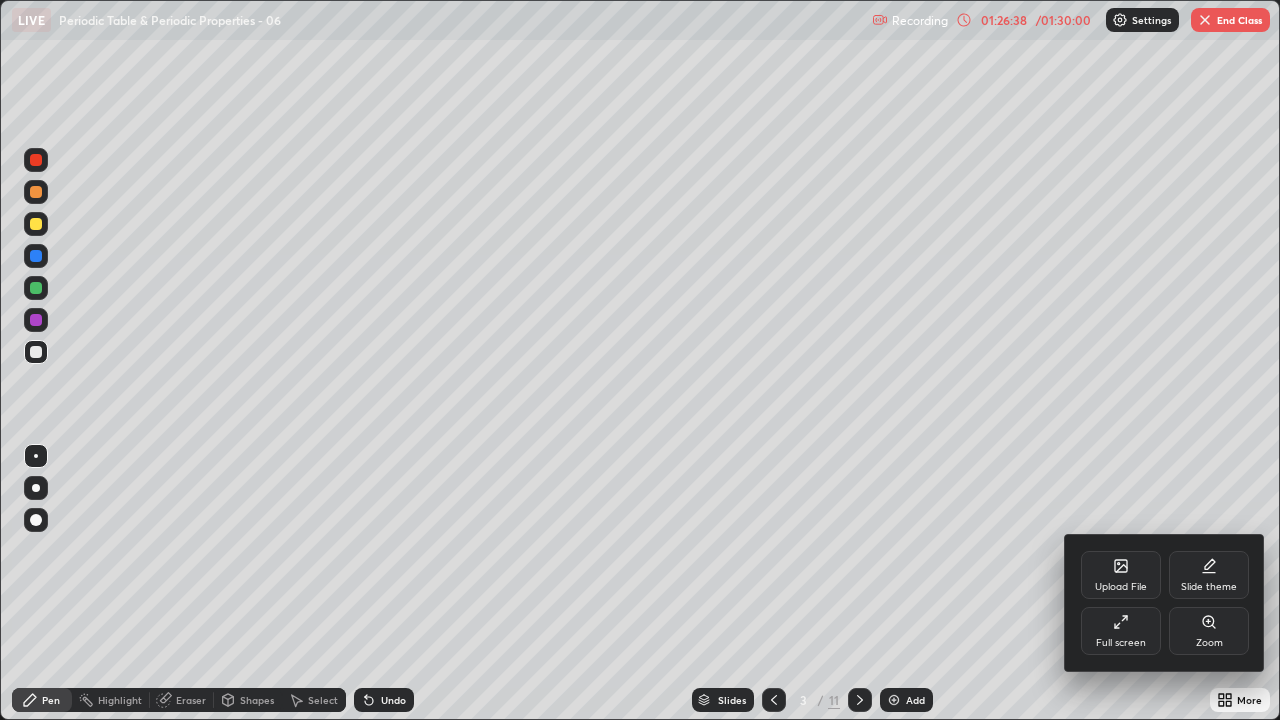 click at bounding box center (640, 360) 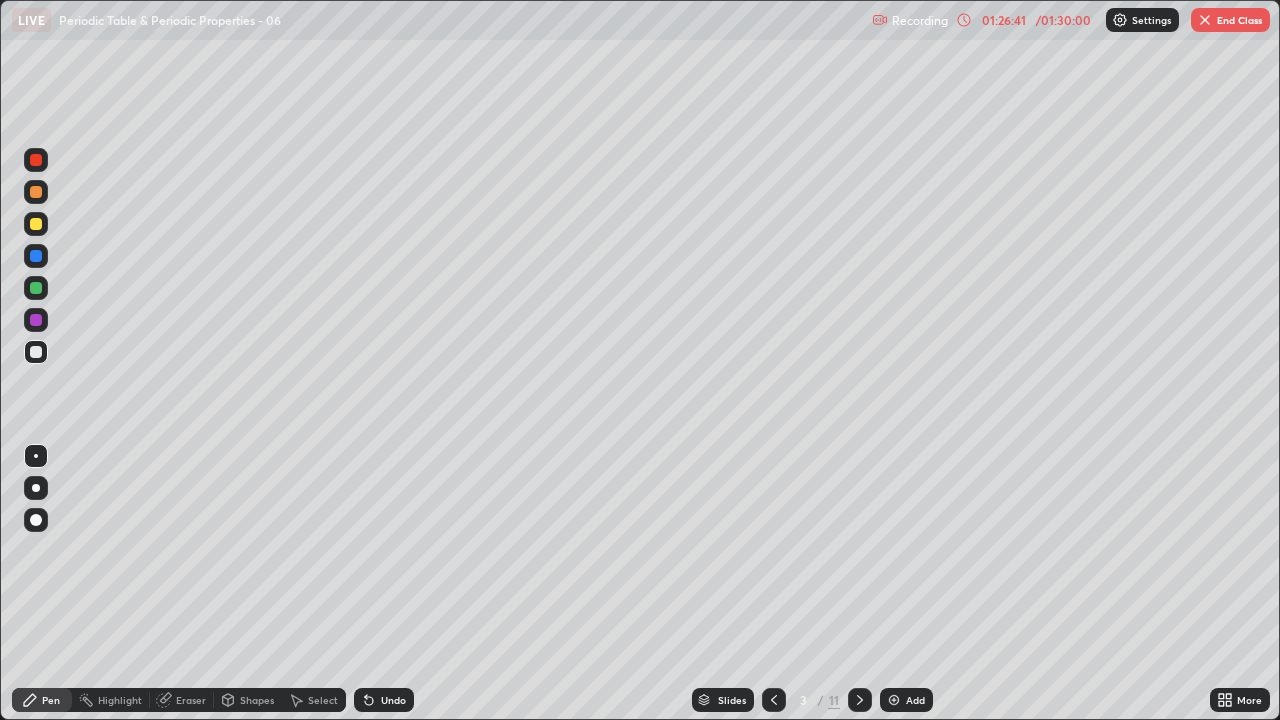 click on "End Class" at bounding box center (1230, 20) 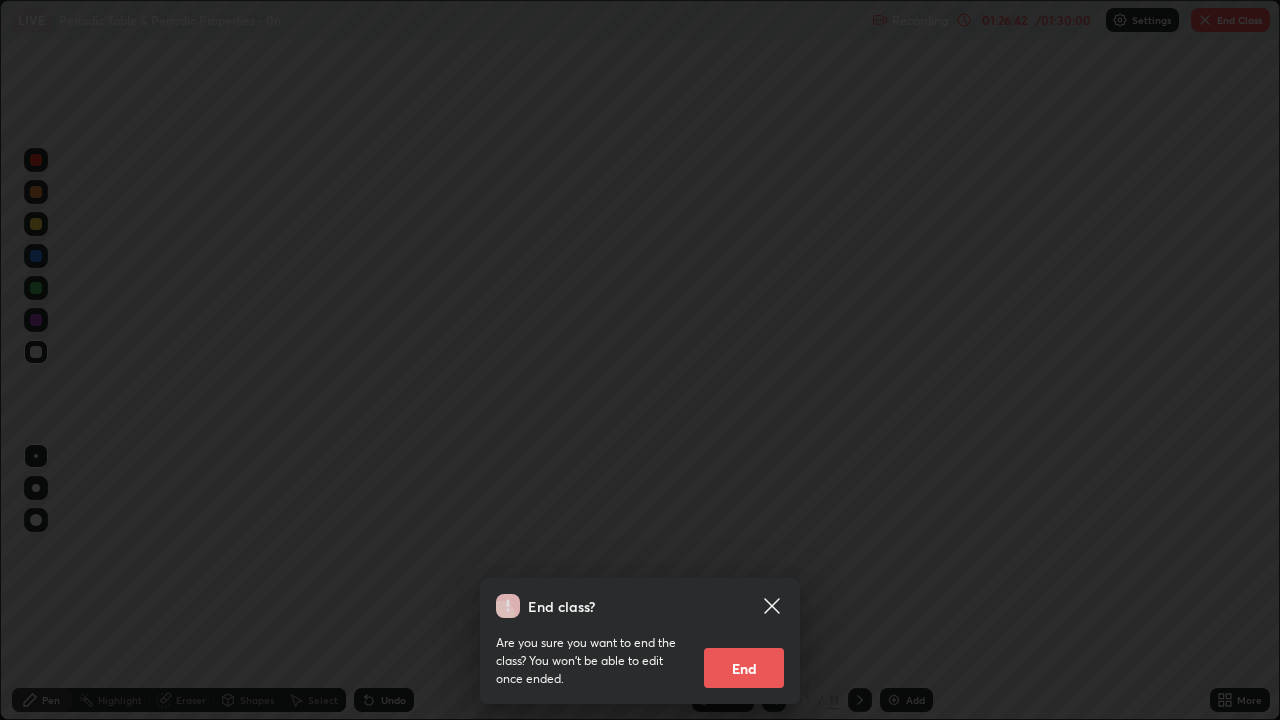 click on "End" at bounding box center (744, 668) 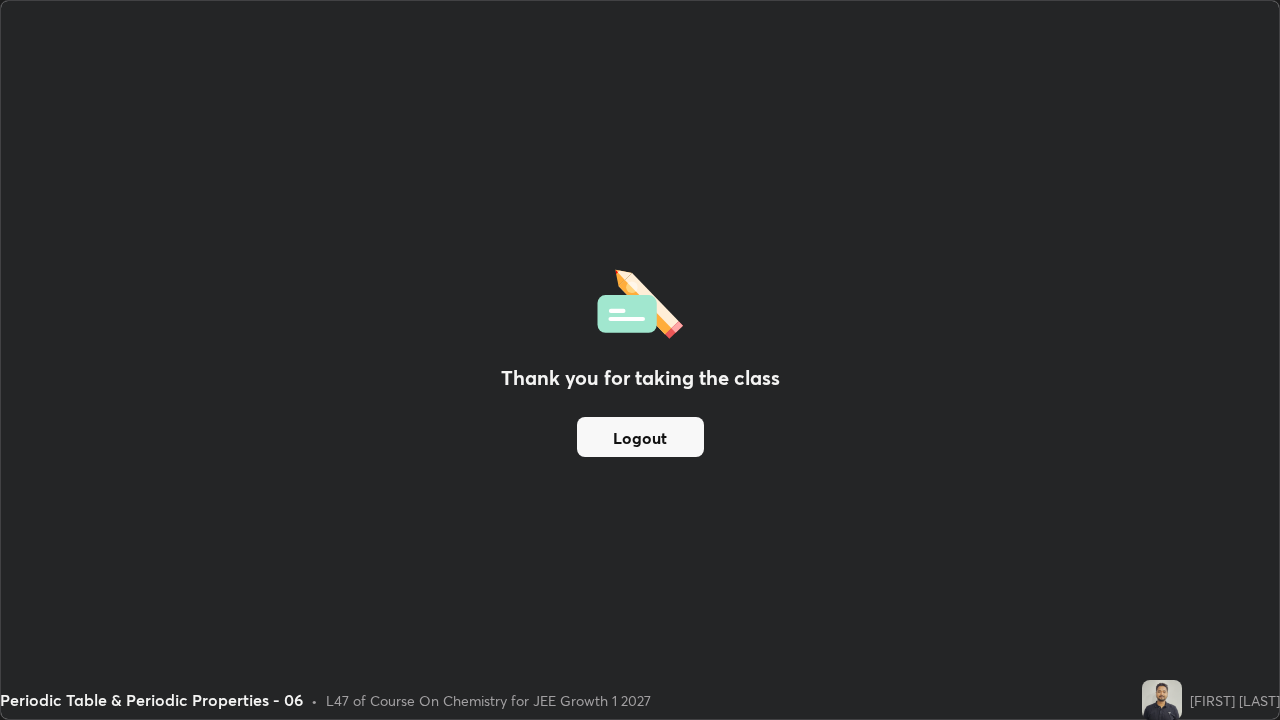 click on "Logout" at bounding box center [640, 437] 